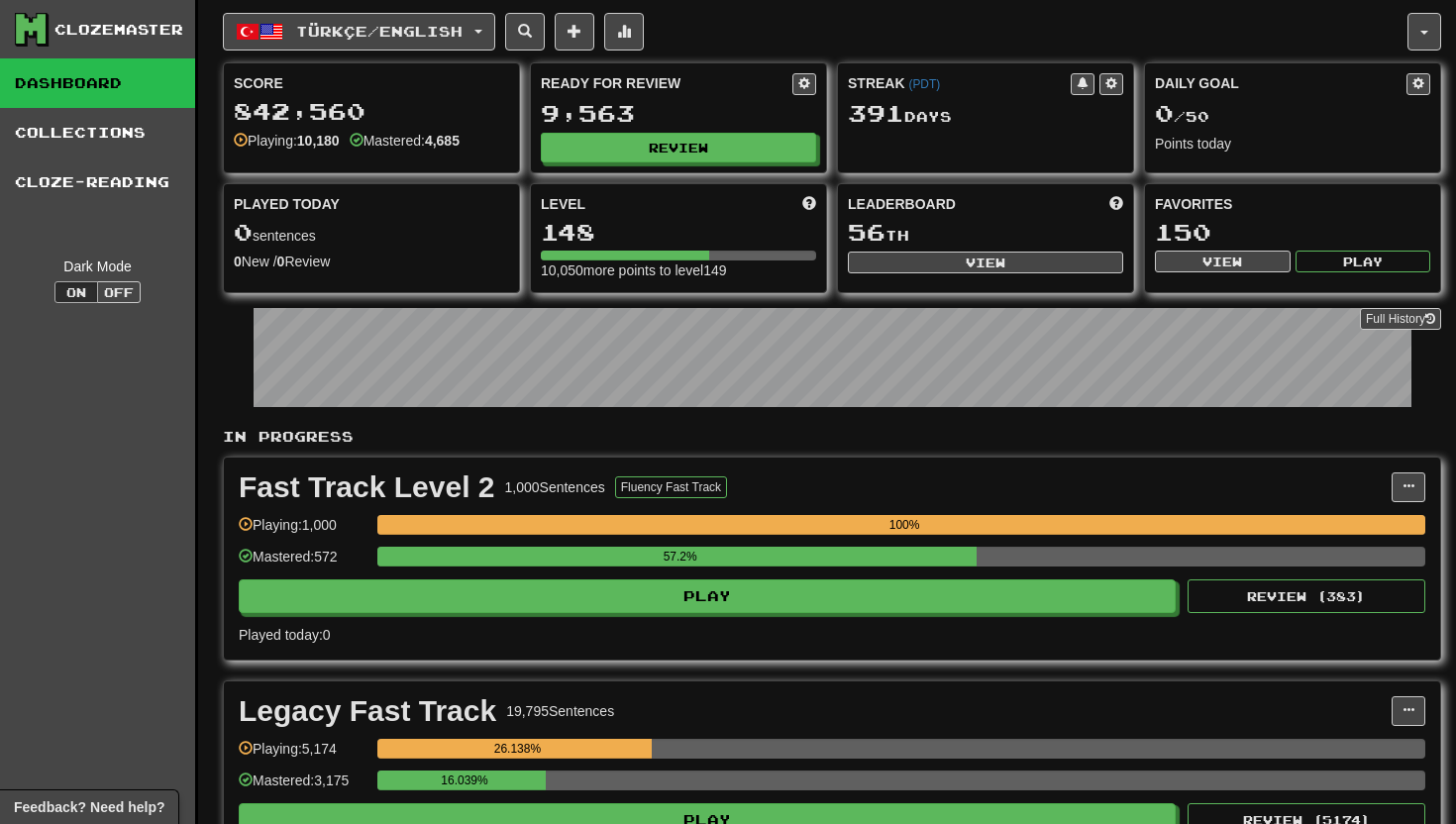 scroll, scrollTop: 0, scrollLeft: 0, axis: both 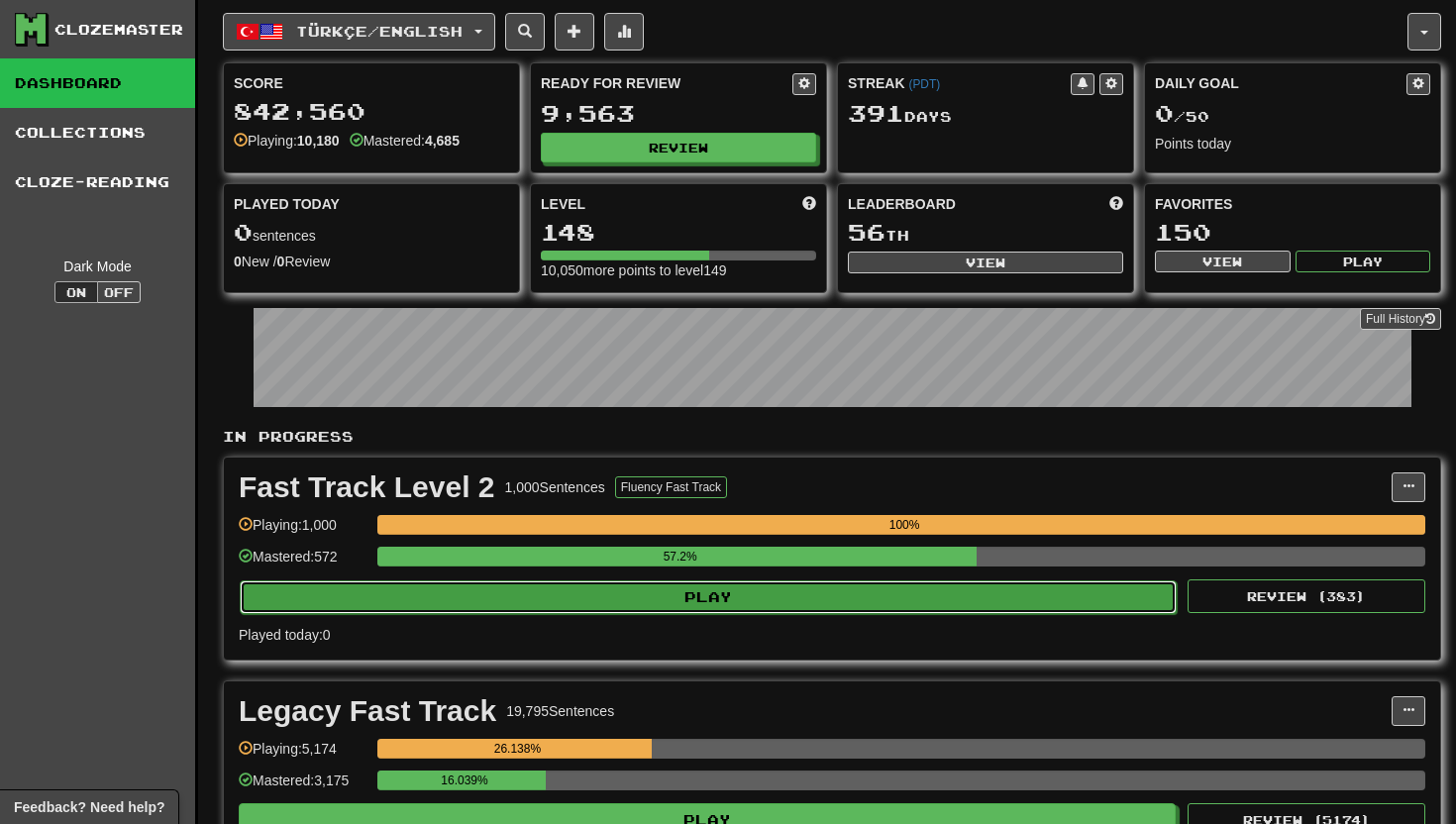 click on "Play" at bounding box center (708, 597) 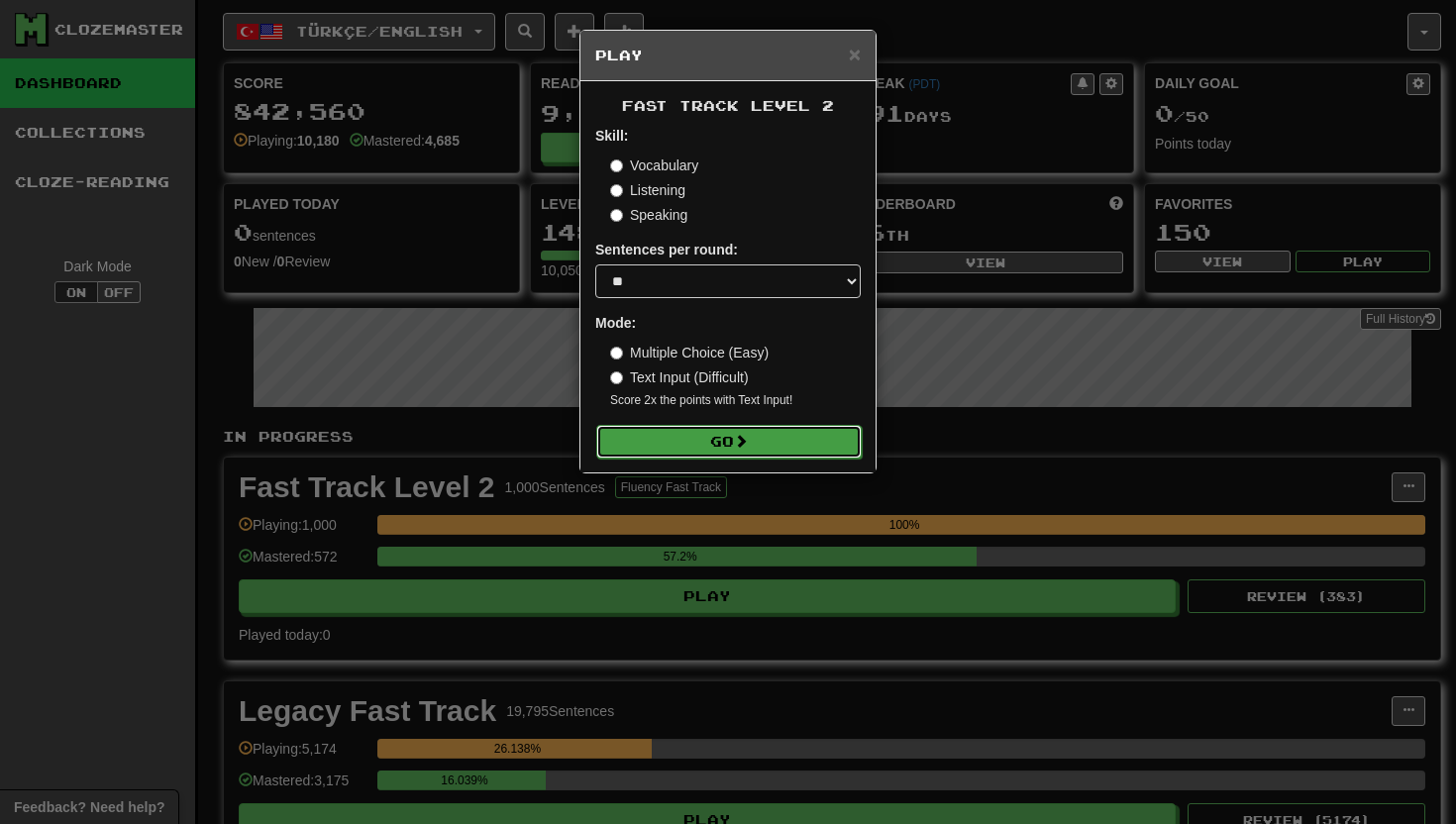 click on "Go" at bounding box center (729, 442) 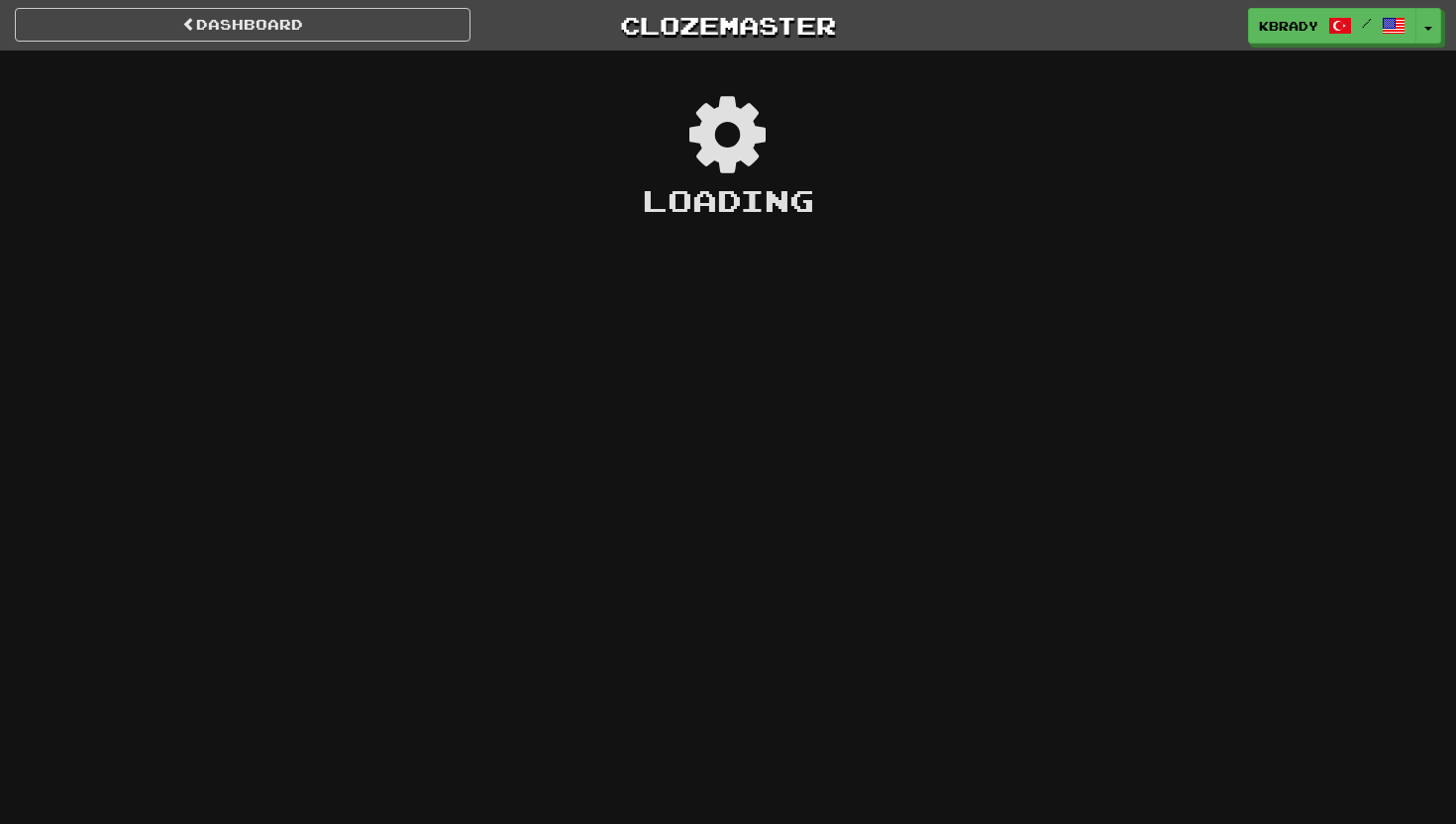 scroll, scrollTop: 0, scrollLeft: 0, axis: both 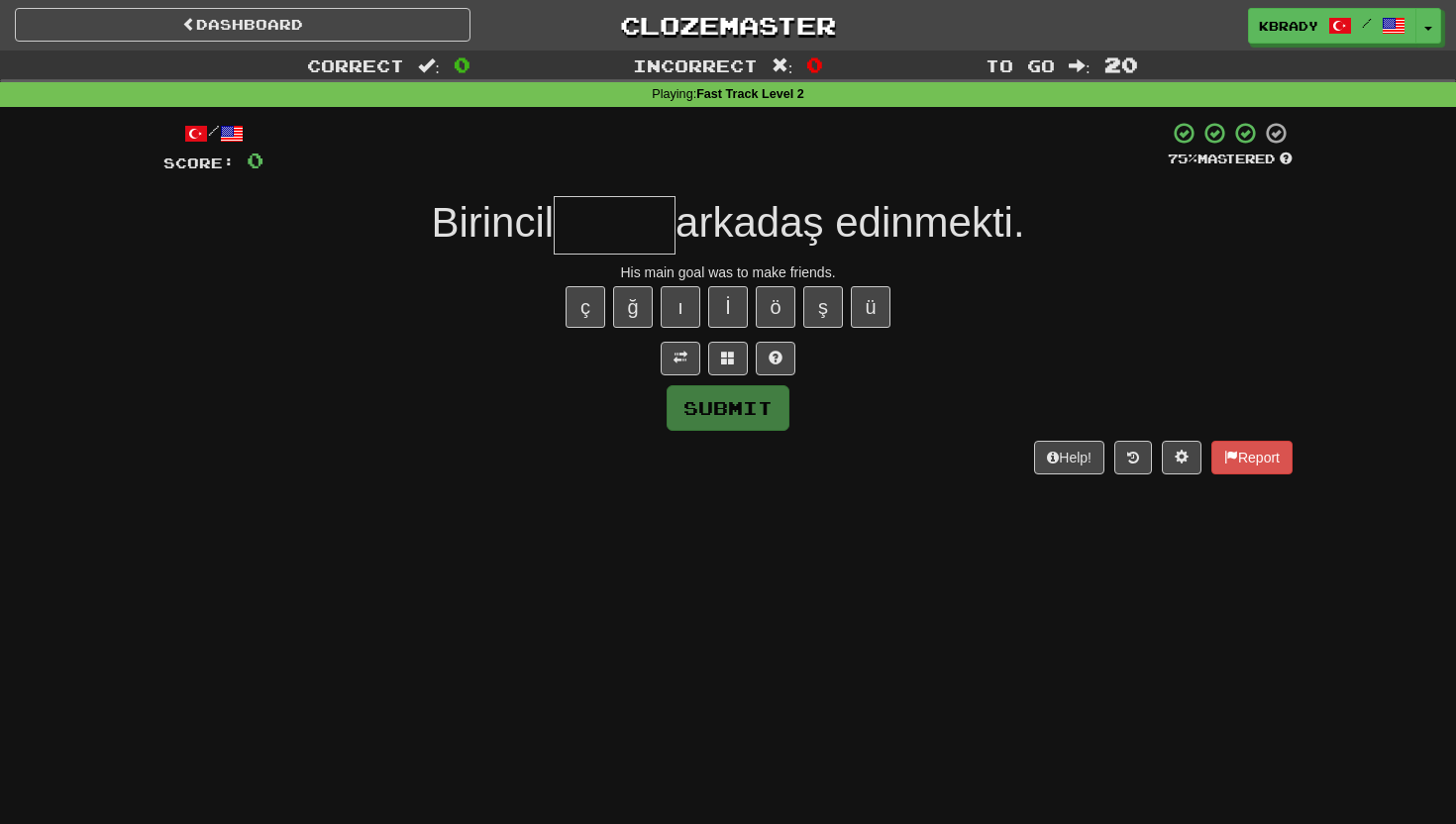 type on "*" 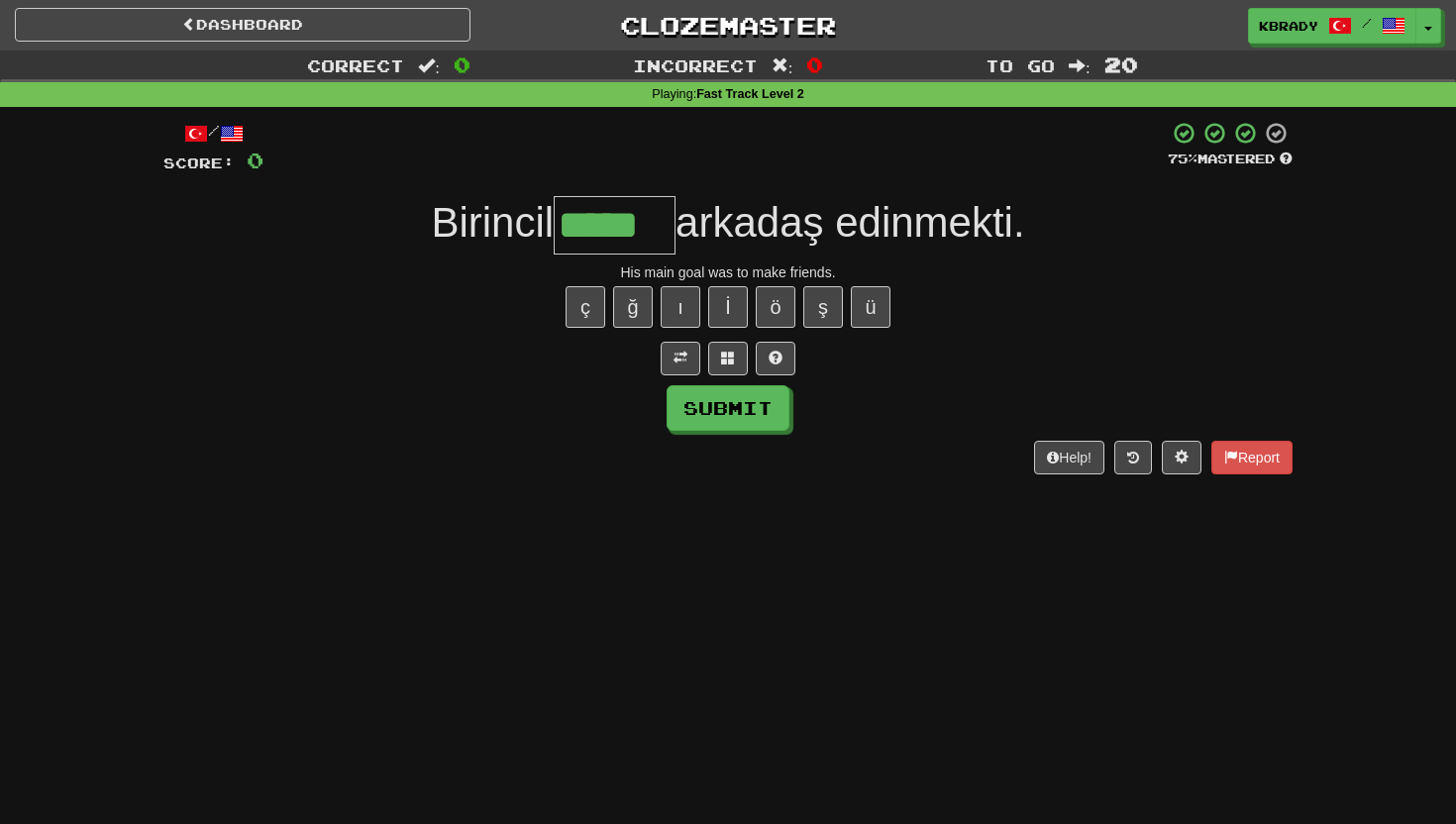 type on "*****" 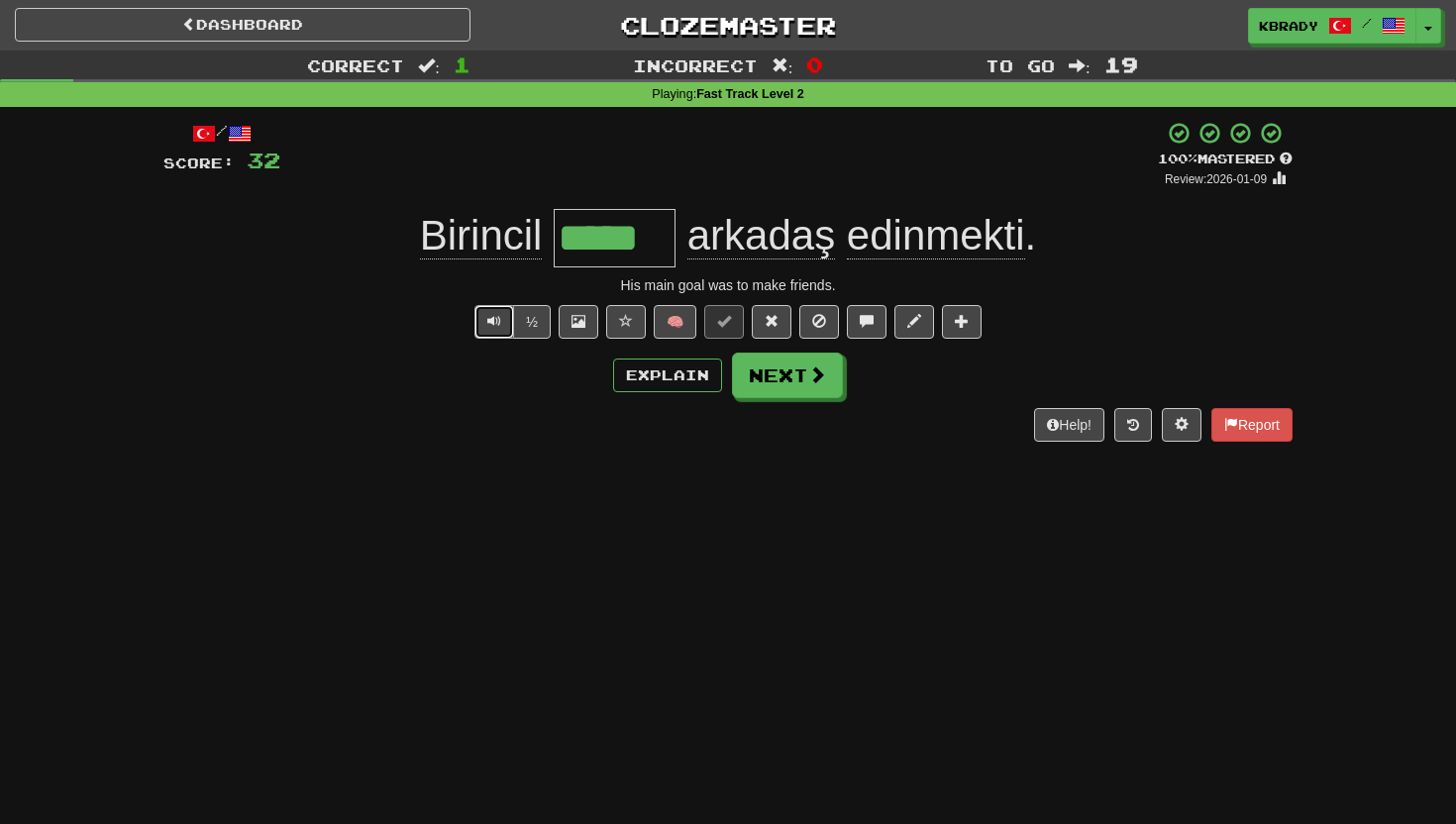click at bounding box center (494, 322) 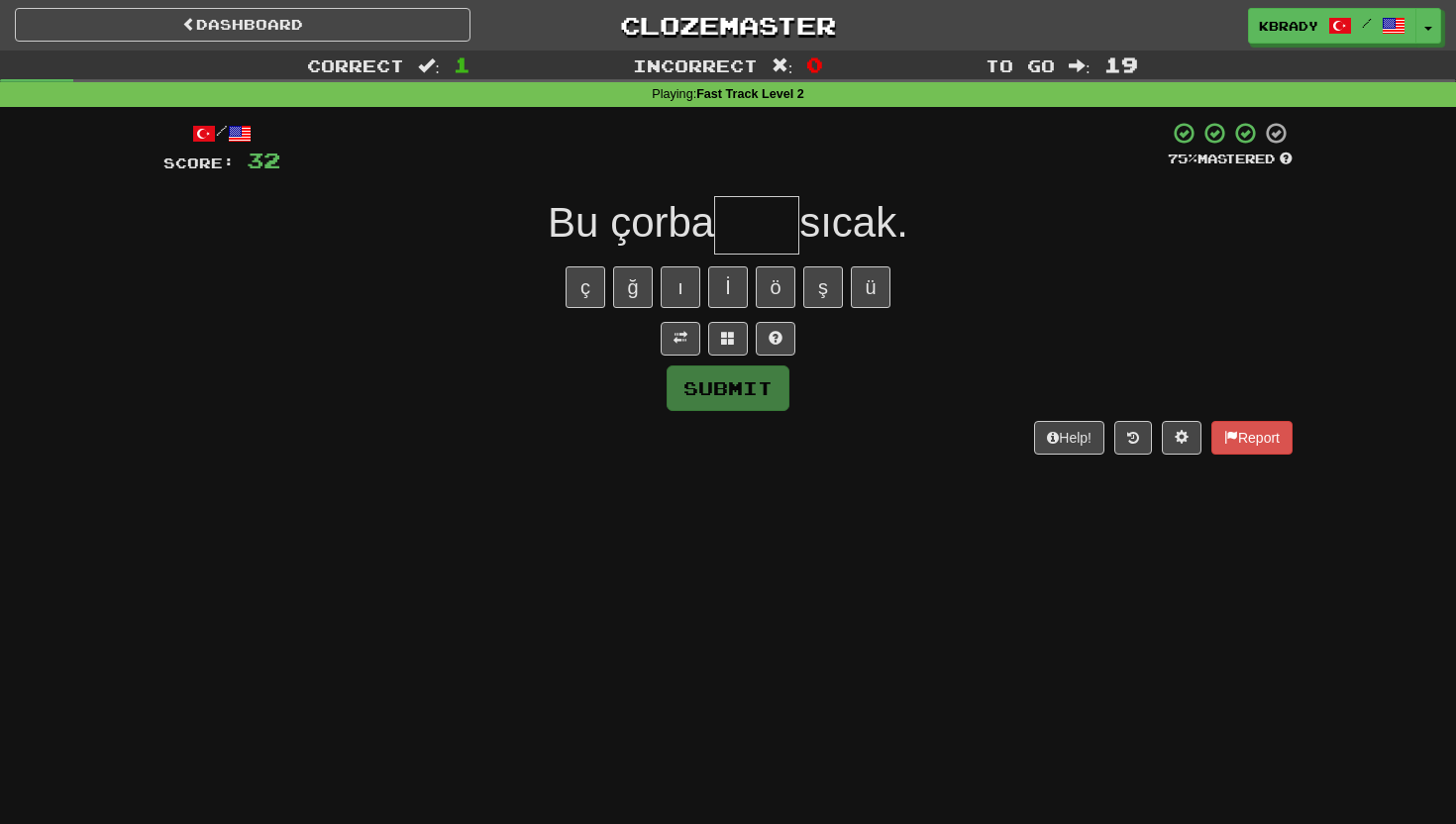 type on "*" 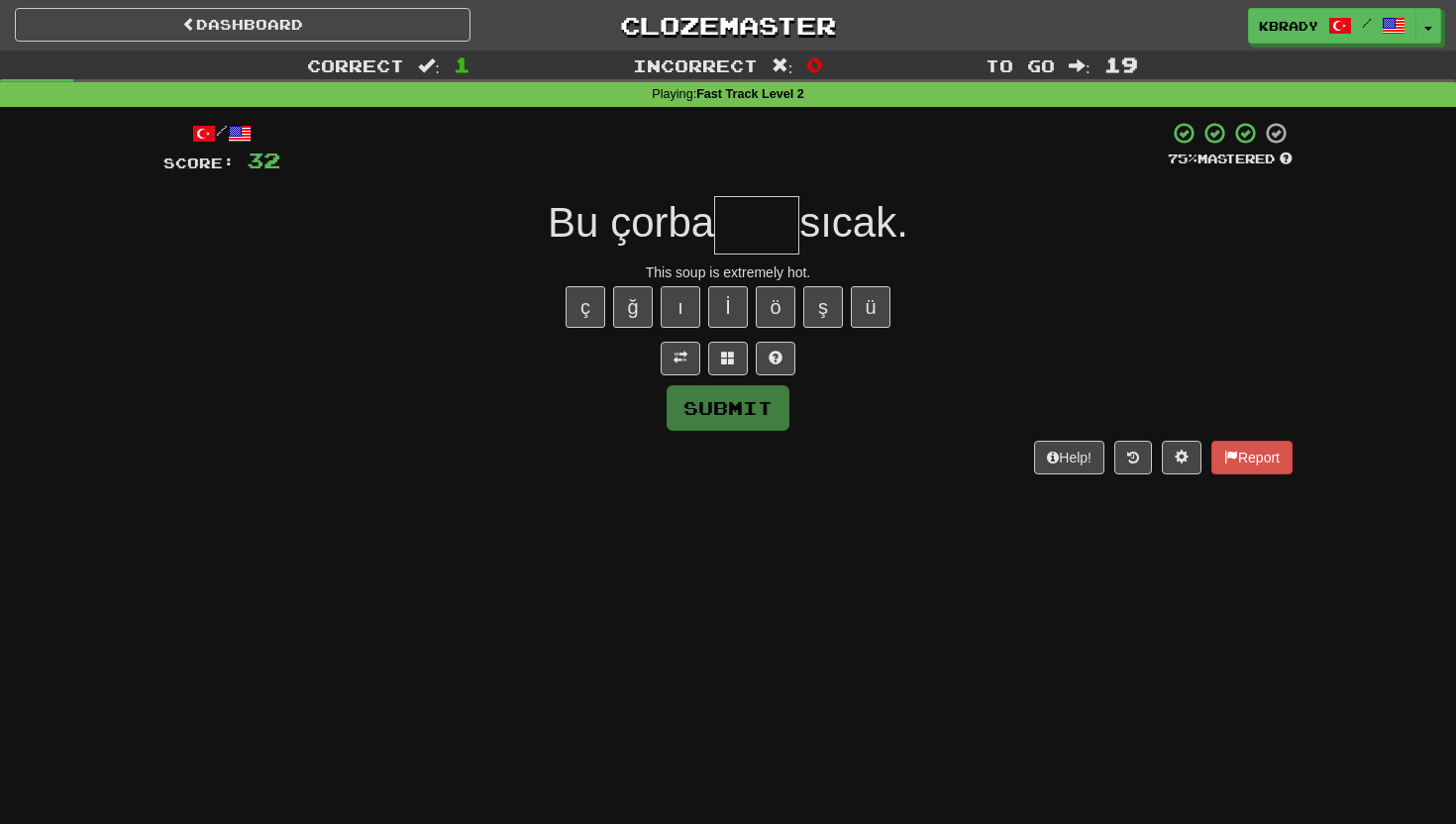 type on "*" 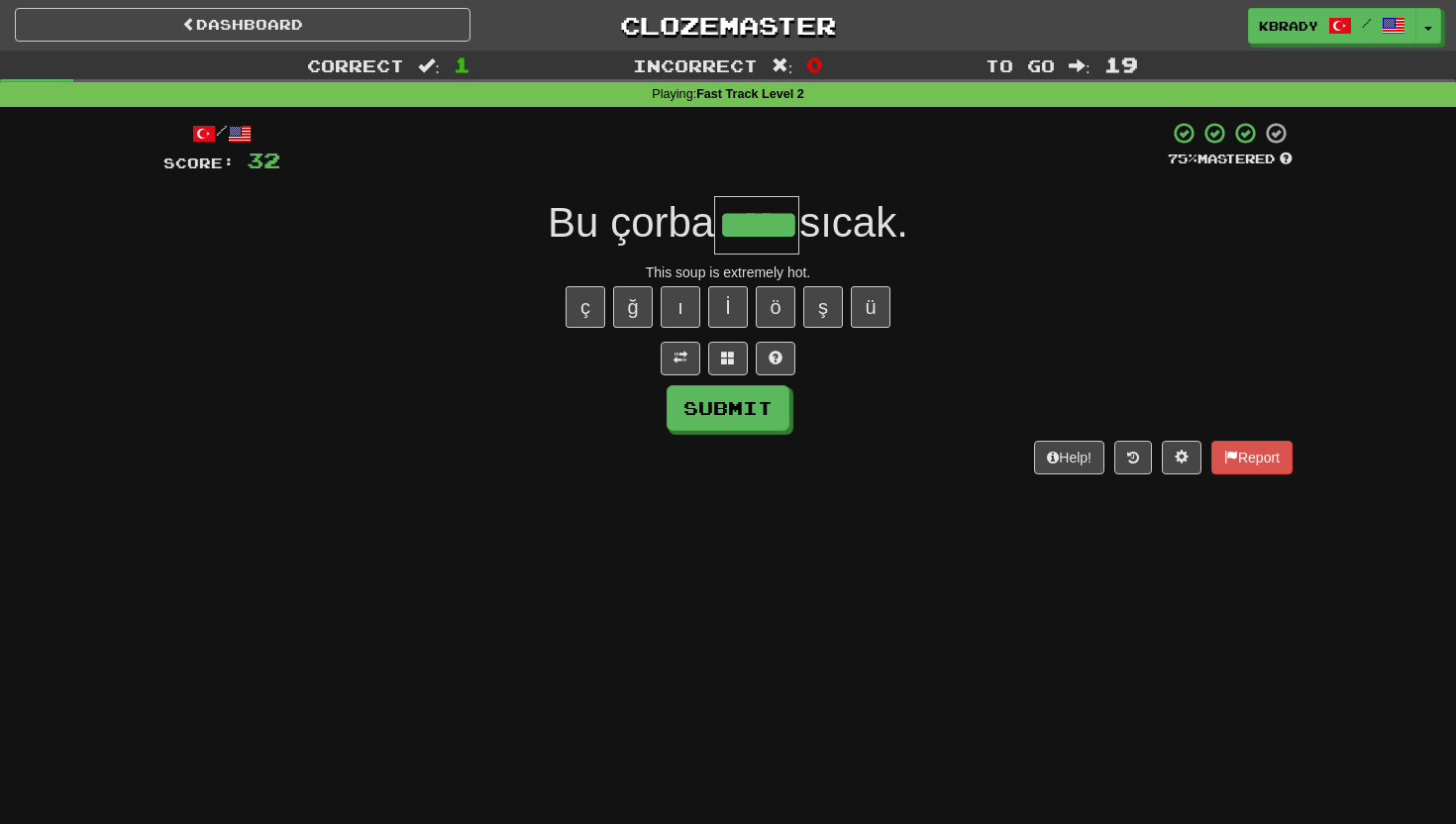 type on "*****" 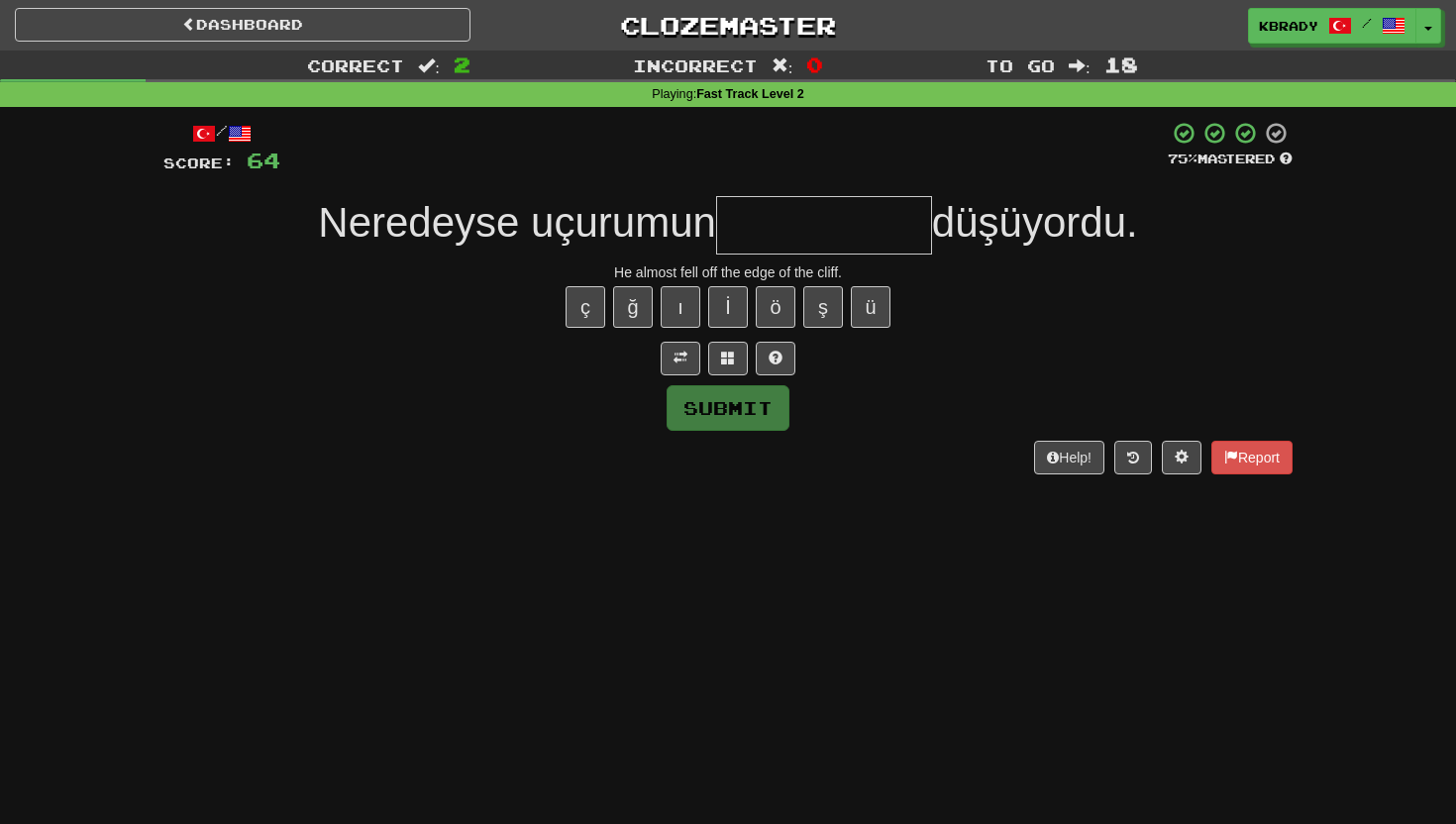 type on "*" 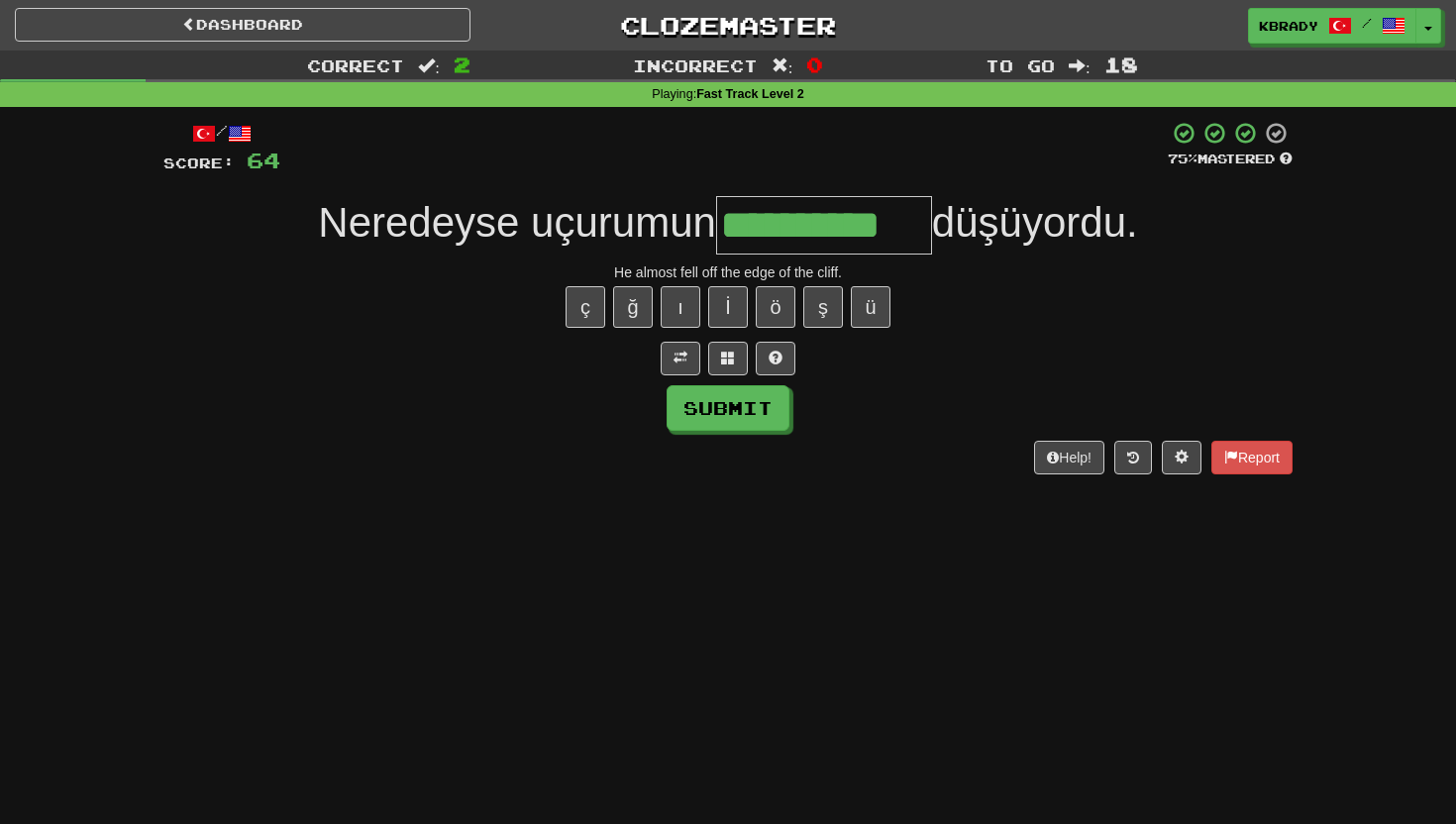 type on "**********" 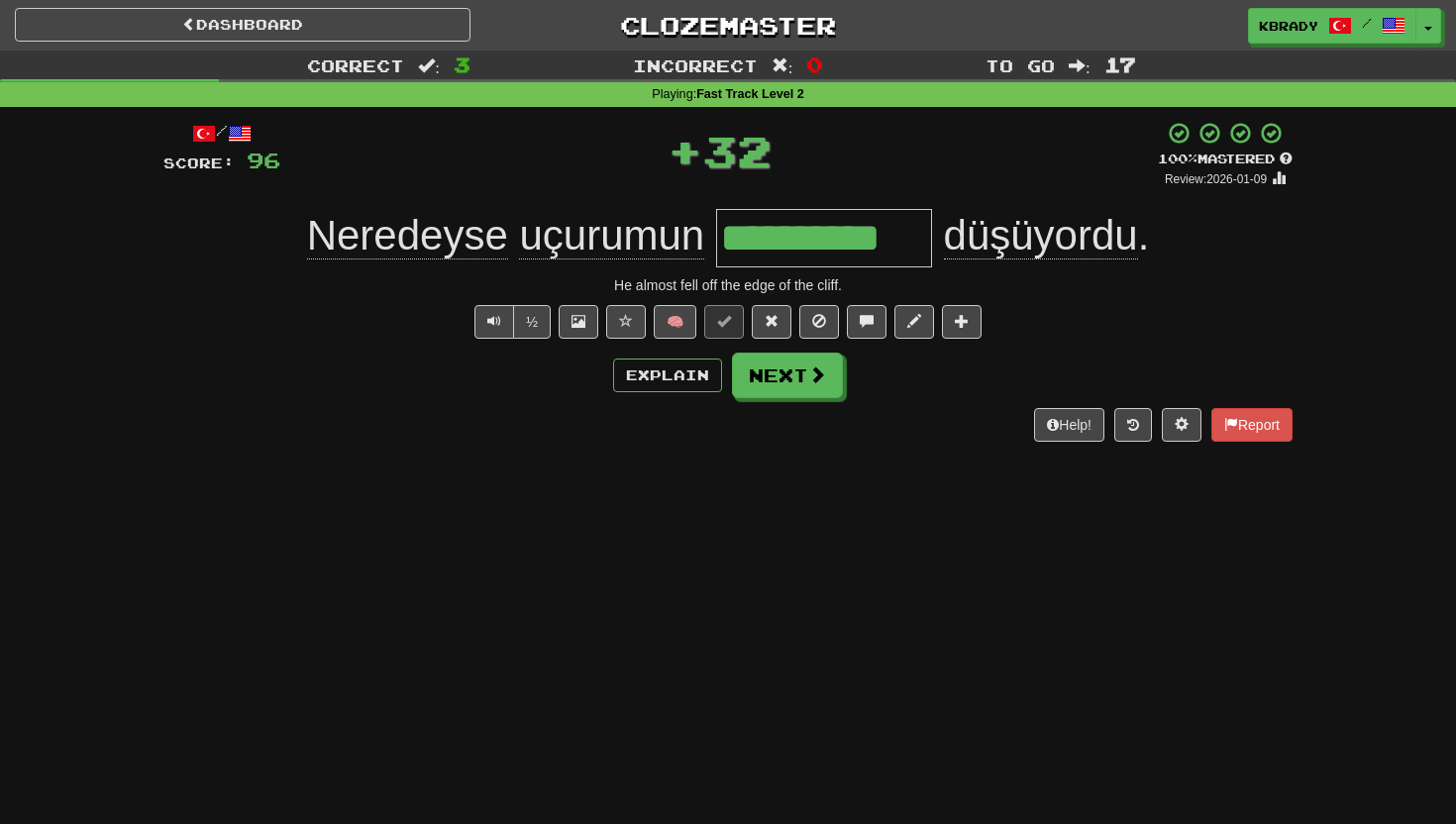 click on "uçurumun" 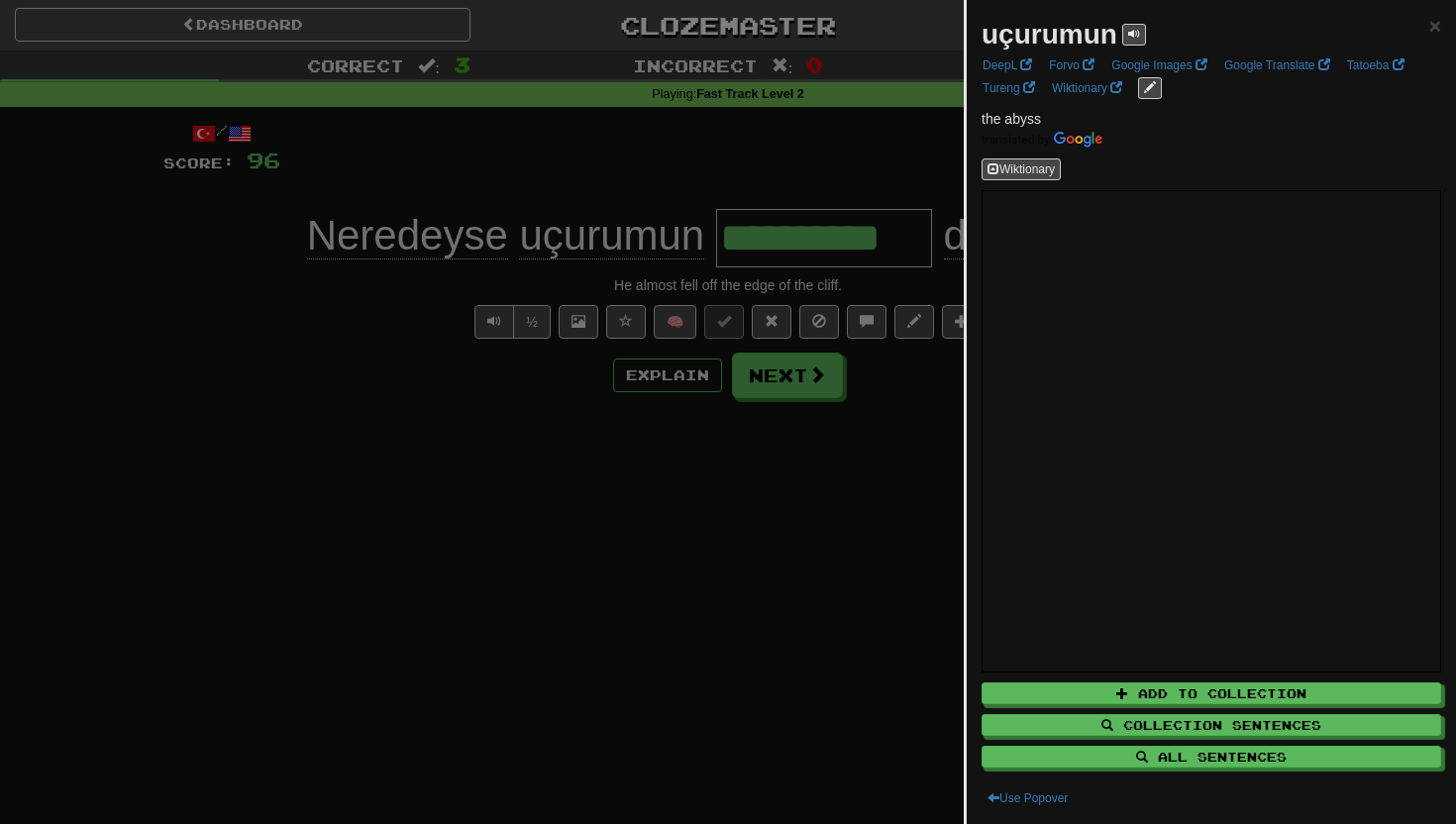click at bounding box center (728, 412) 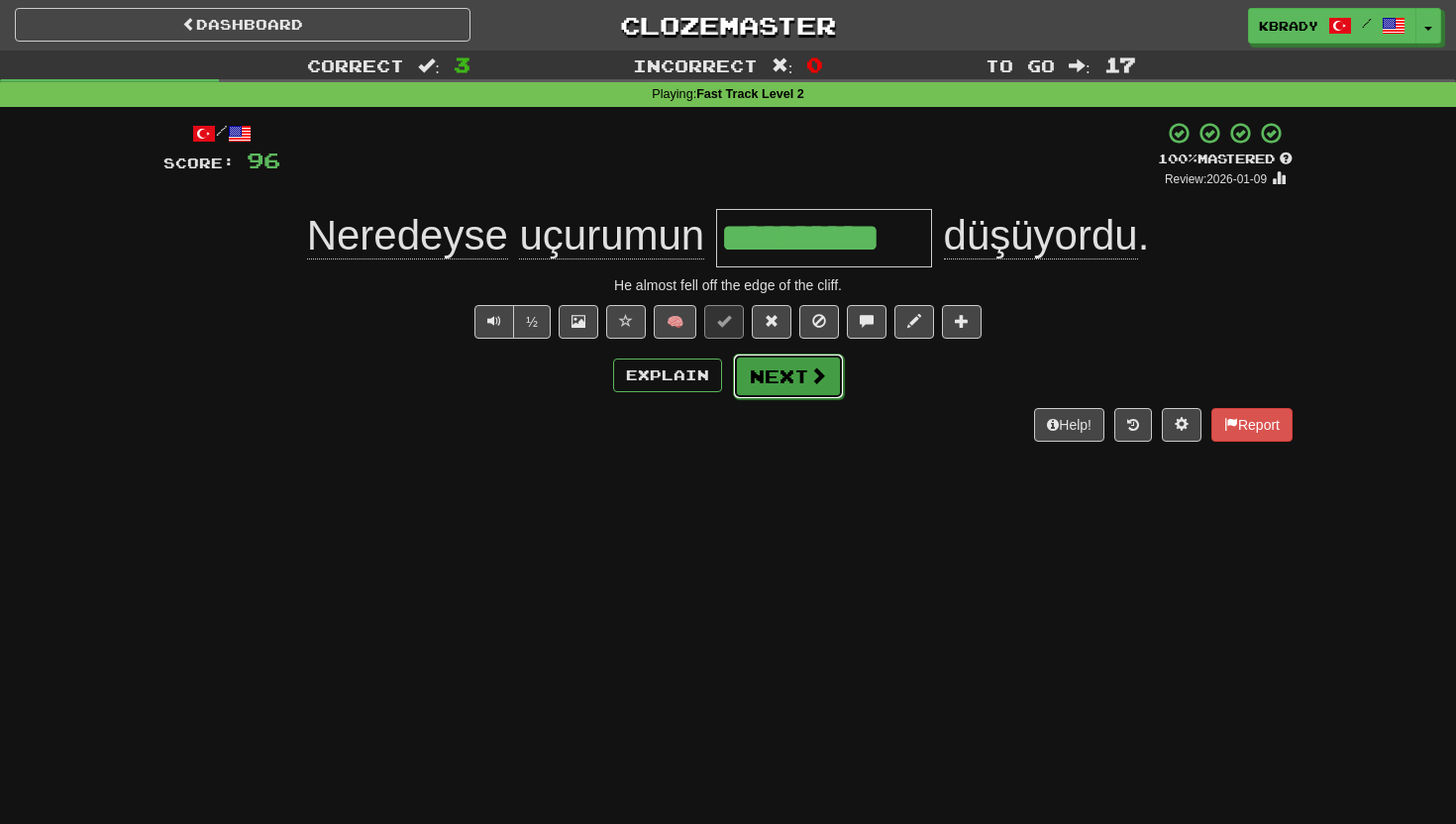 click at bounding box center [818, 375] 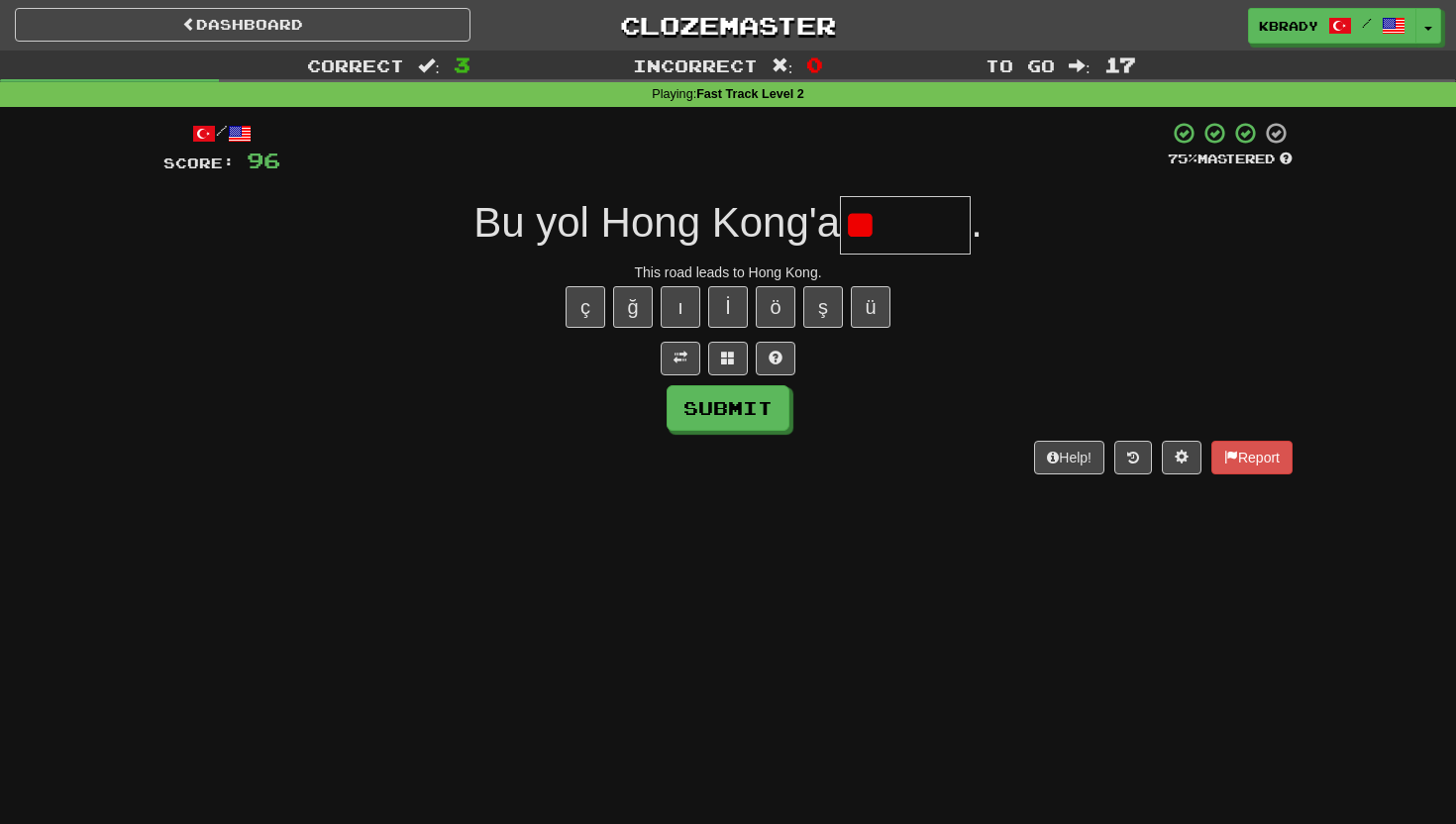type on "*" 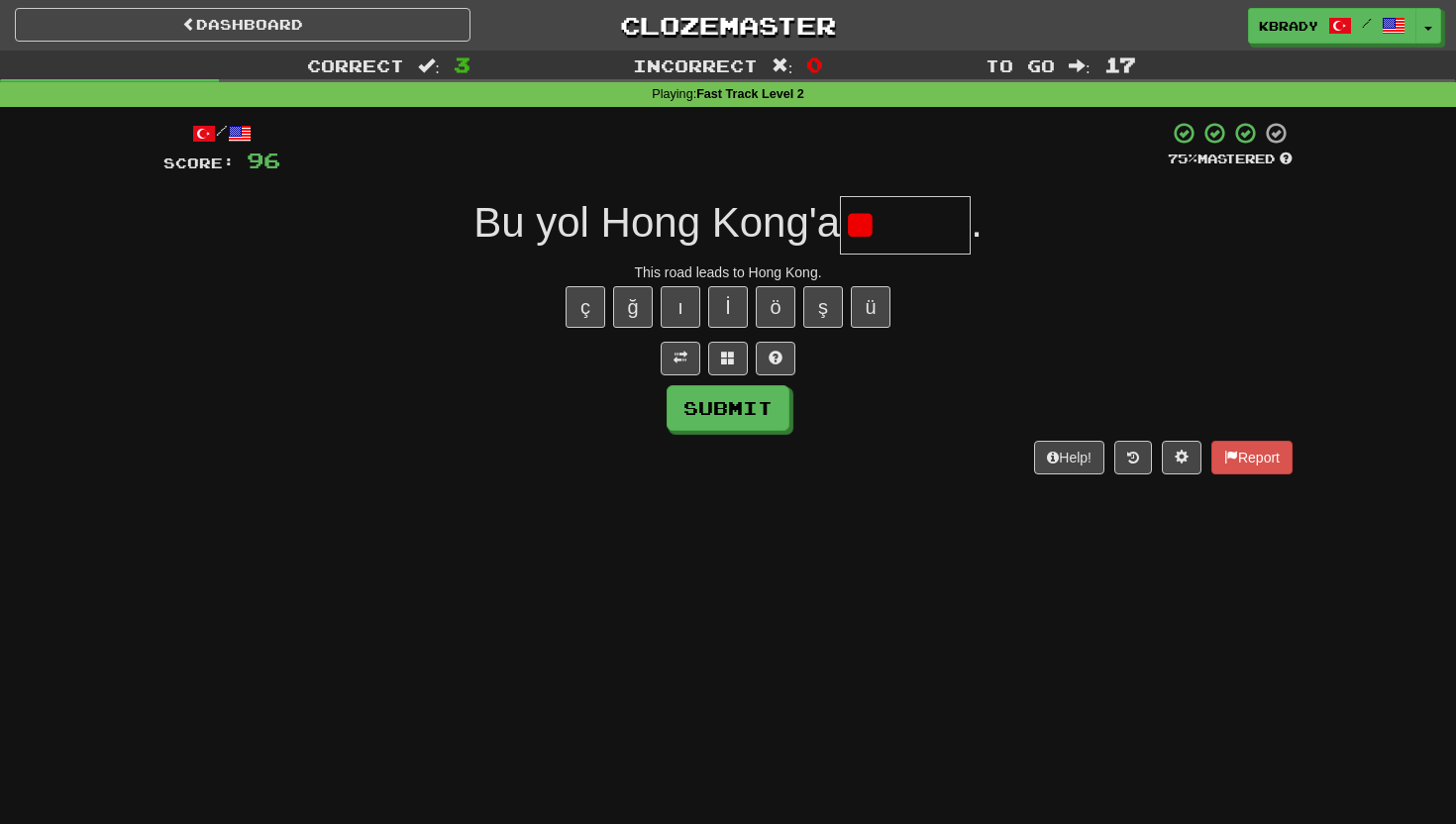 type on "*" 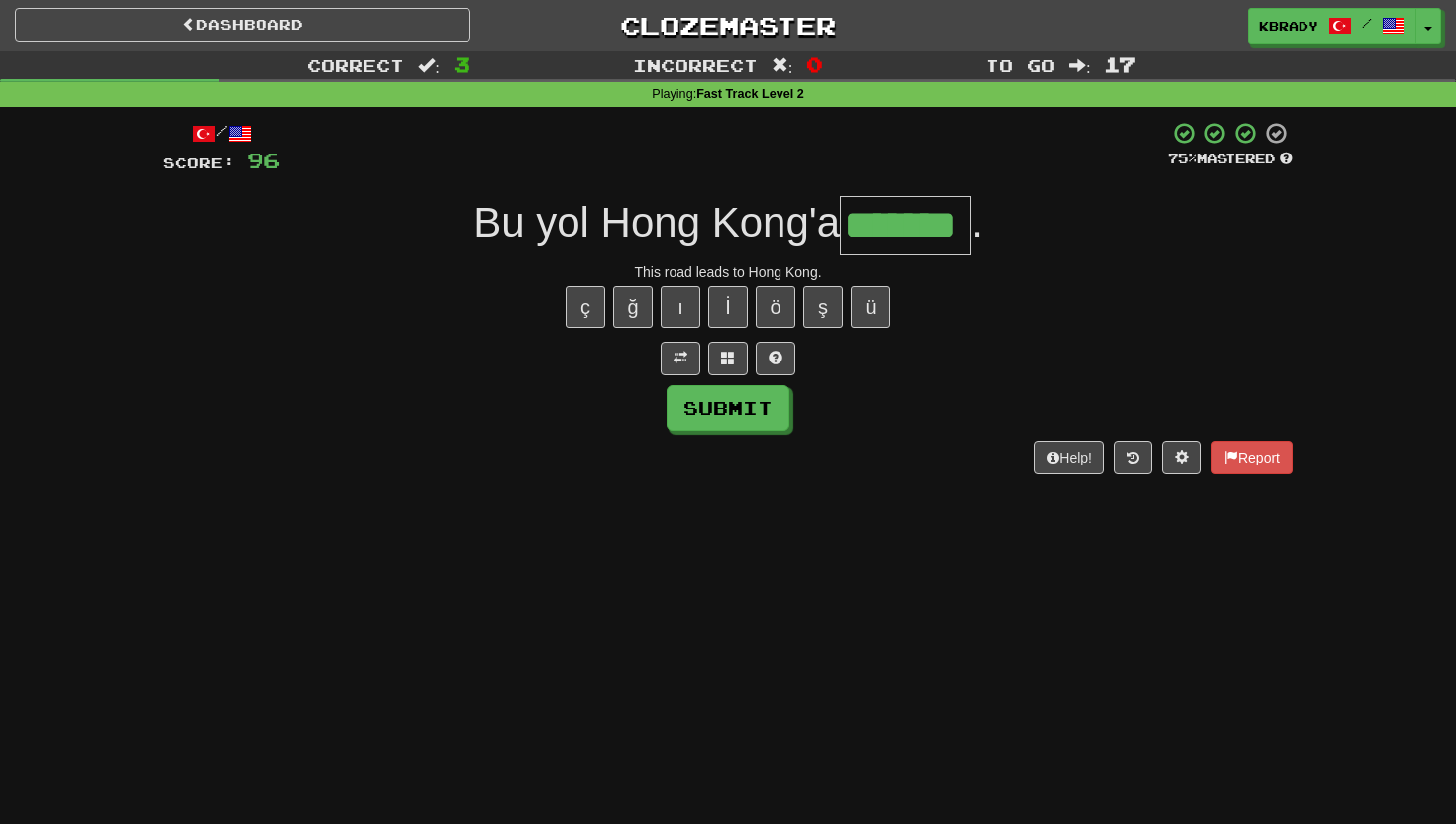 type on "*******" 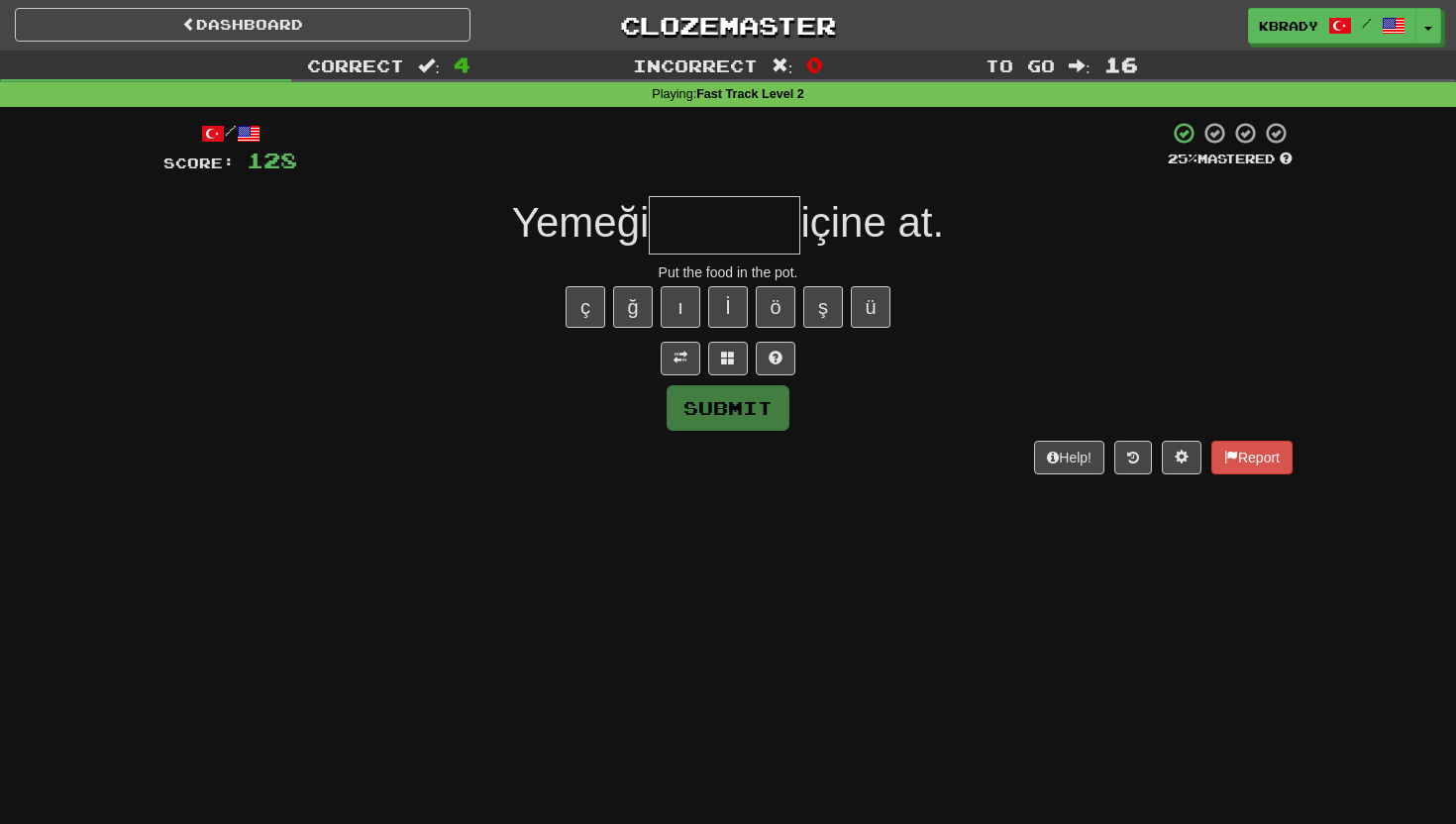 type on "*" 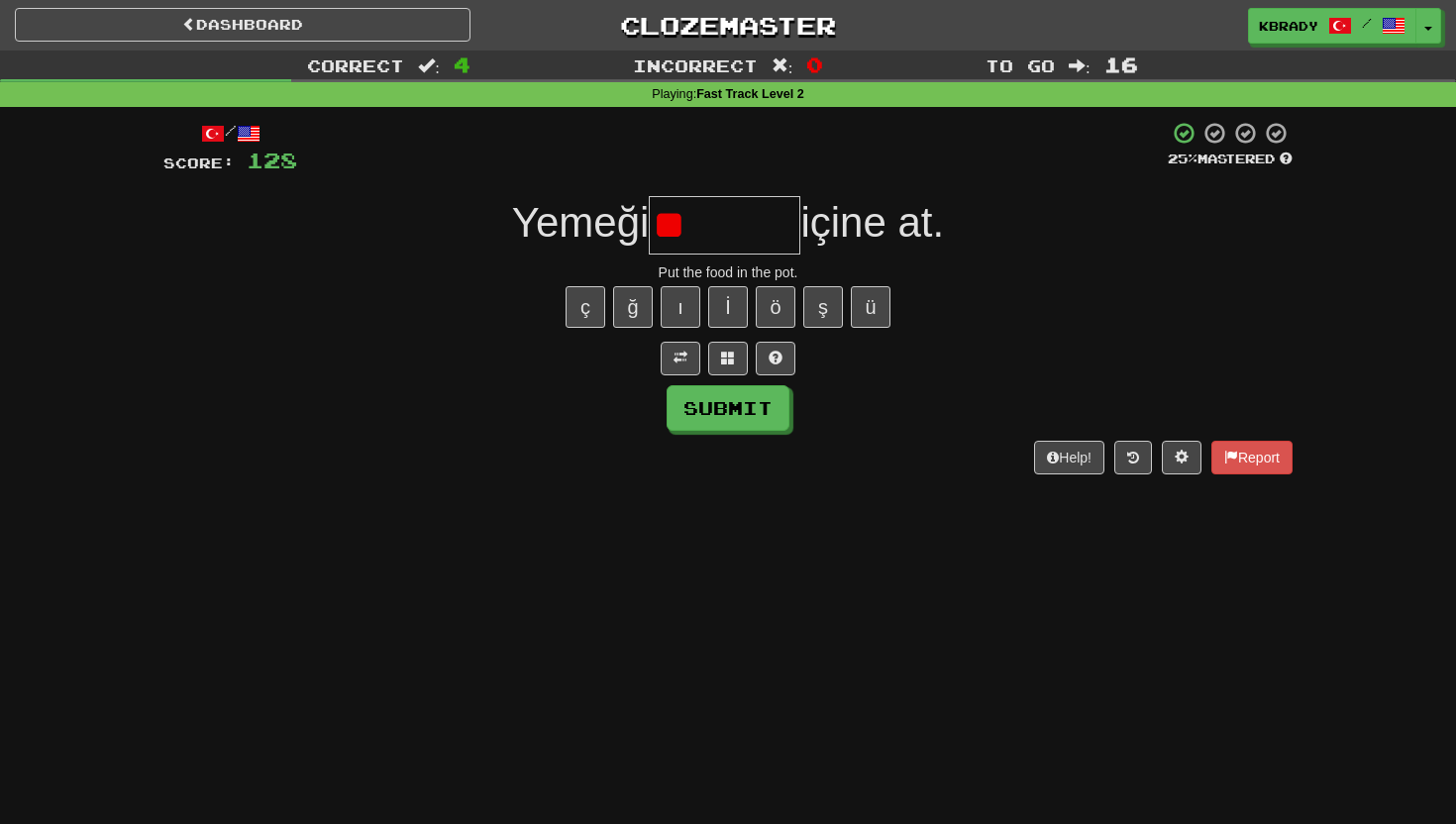 type on "*" 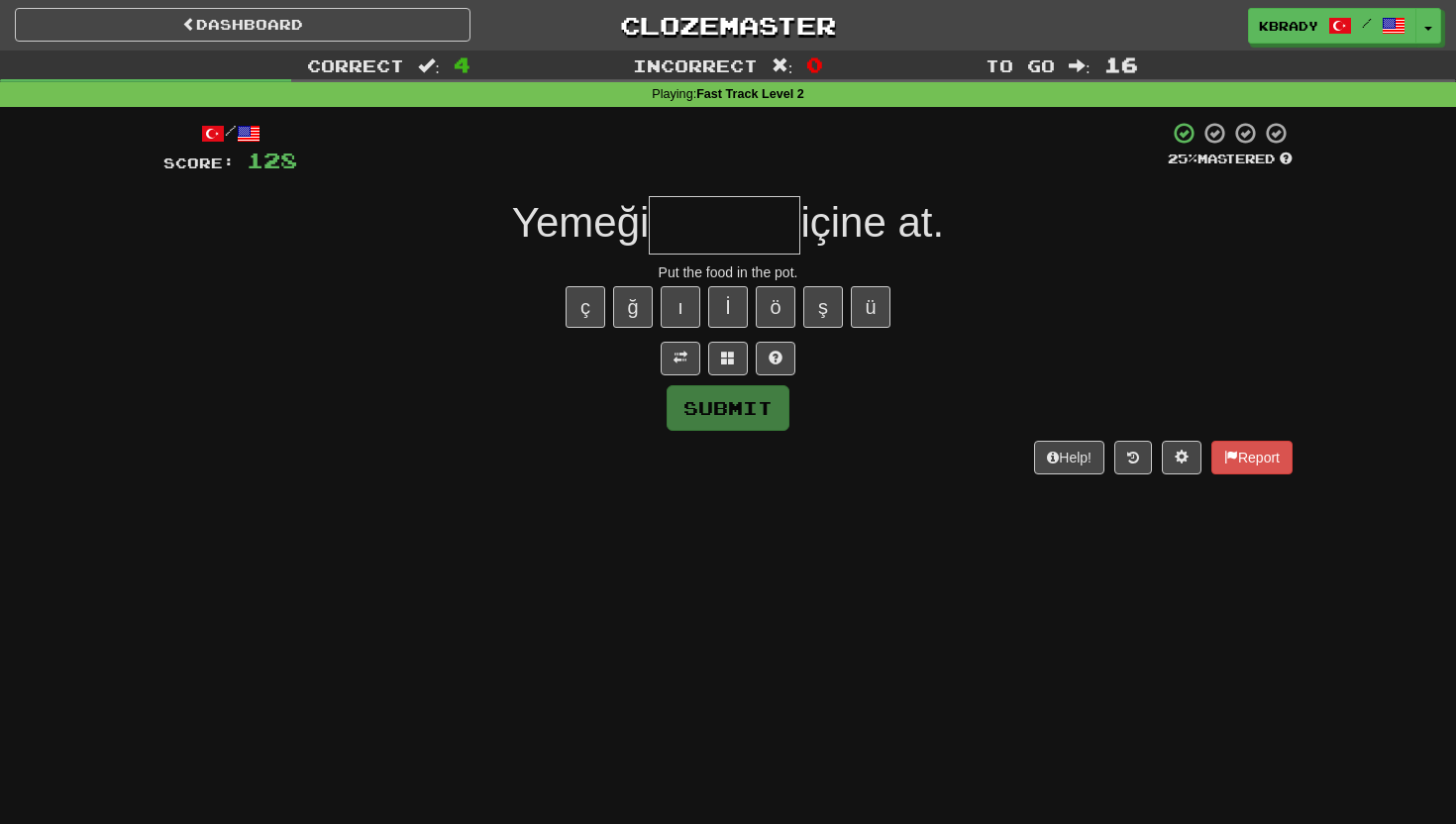 type on "*" 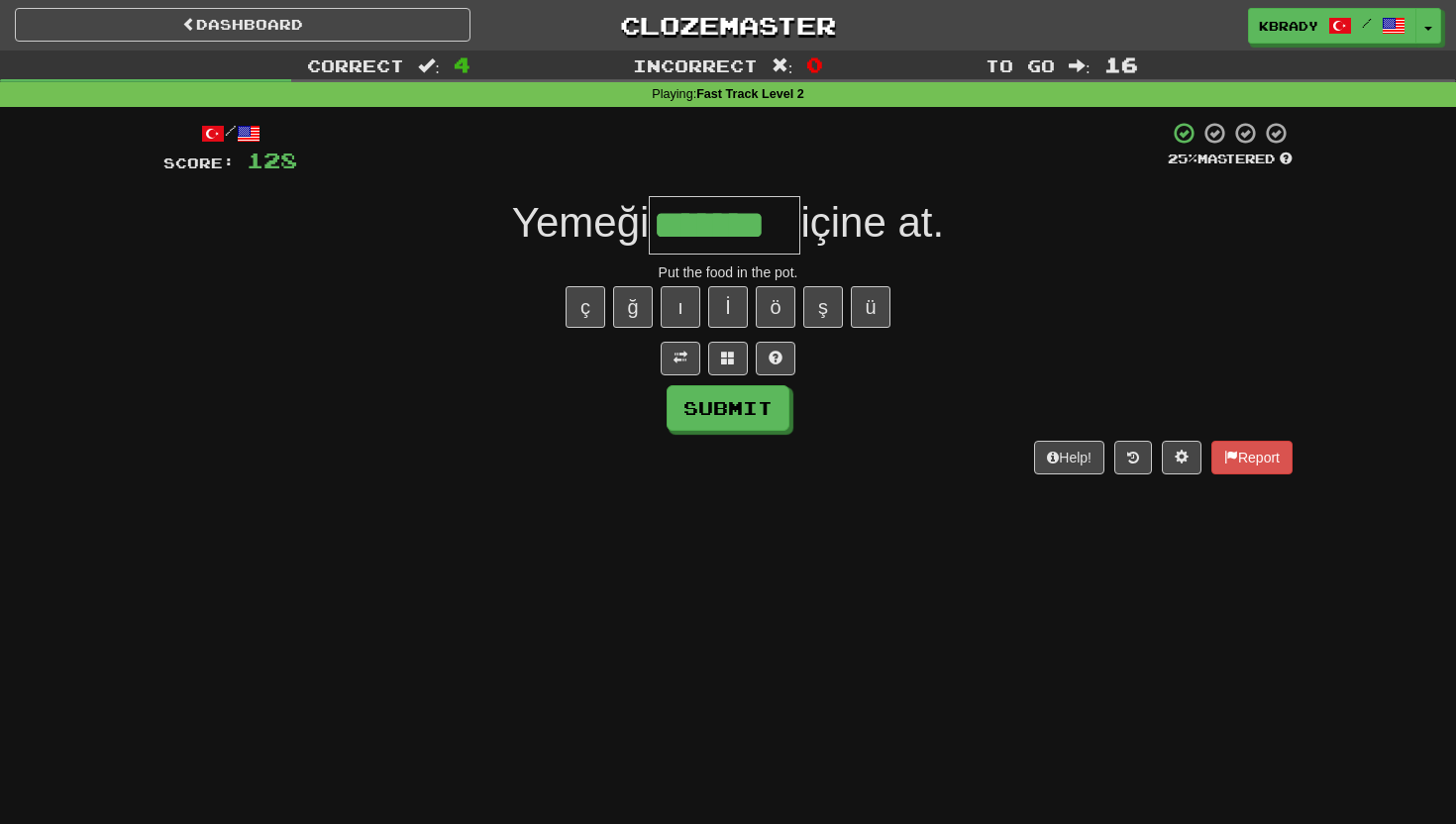 type on "*******" 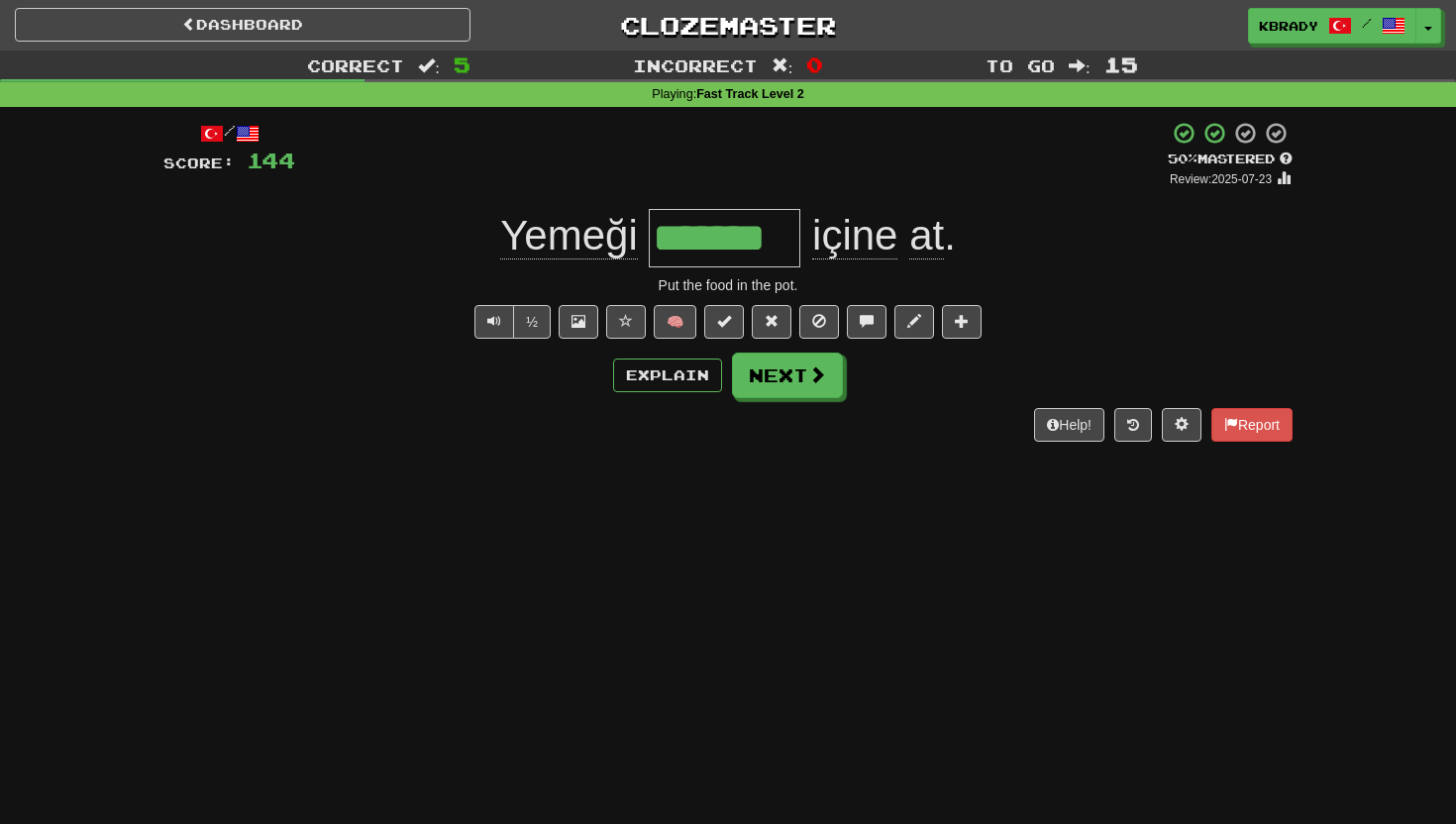 click on "*******" at bounding box center (724, 238) 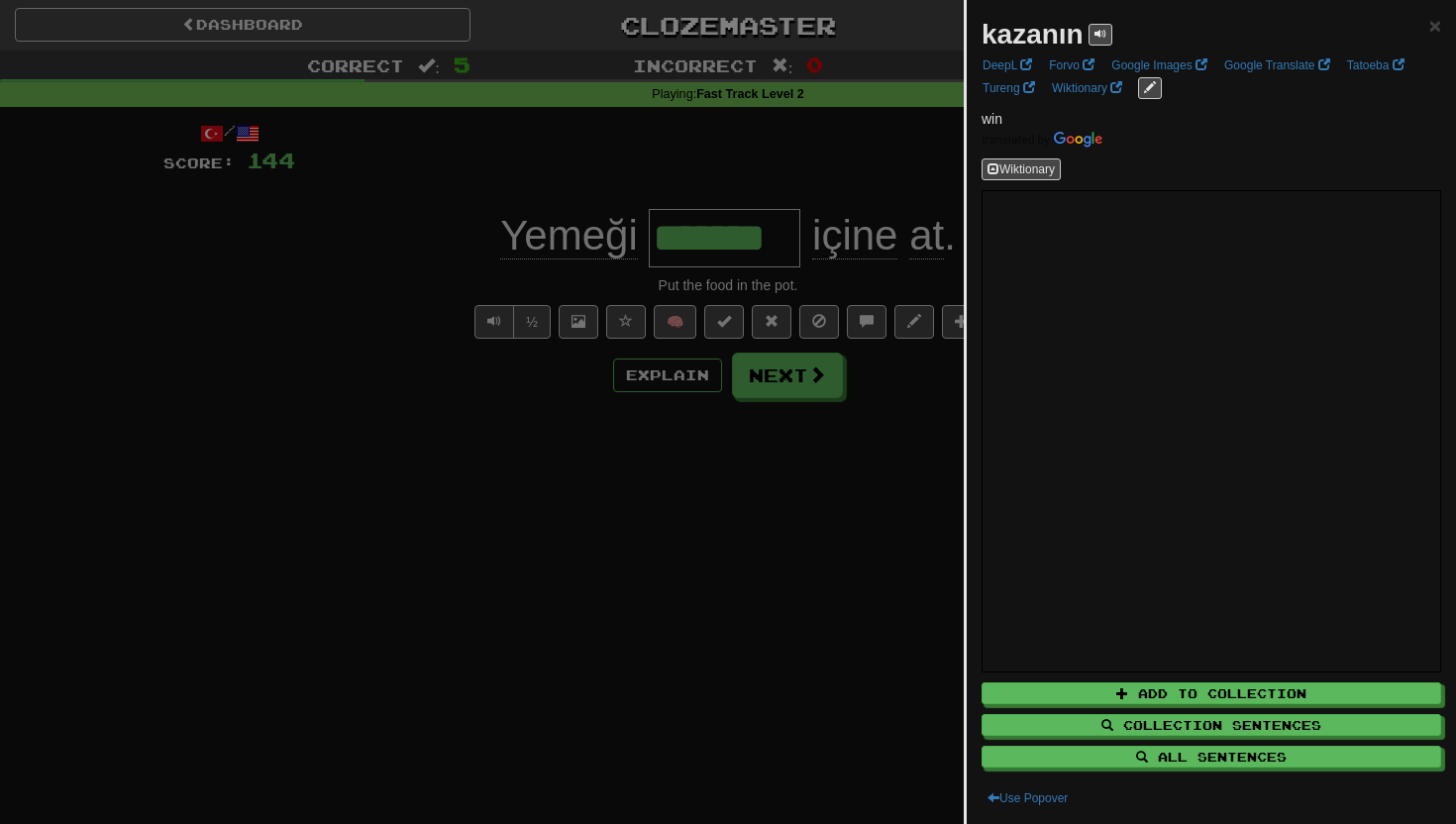 click at bounding box center (728, 412) 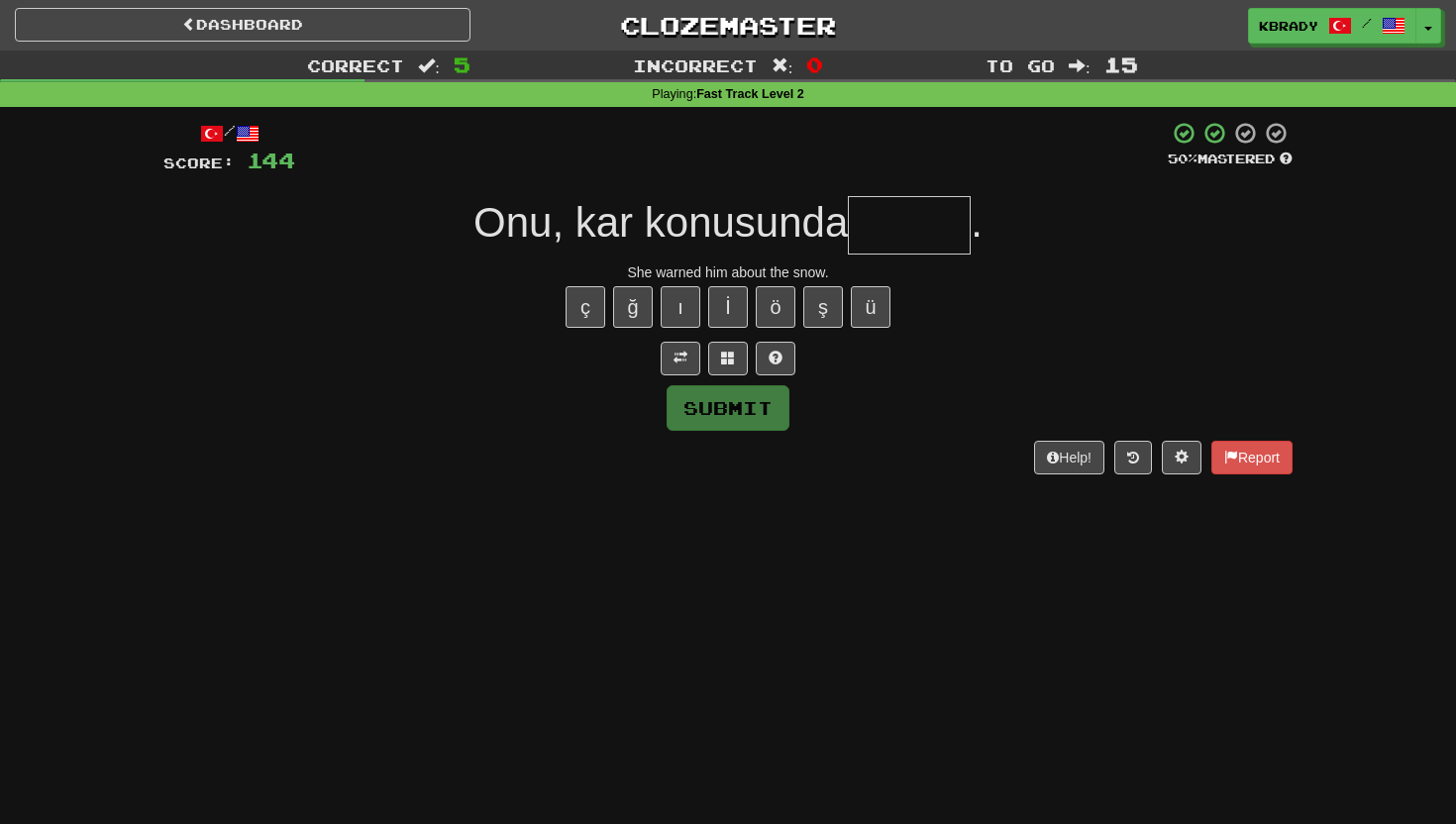 type on "*" 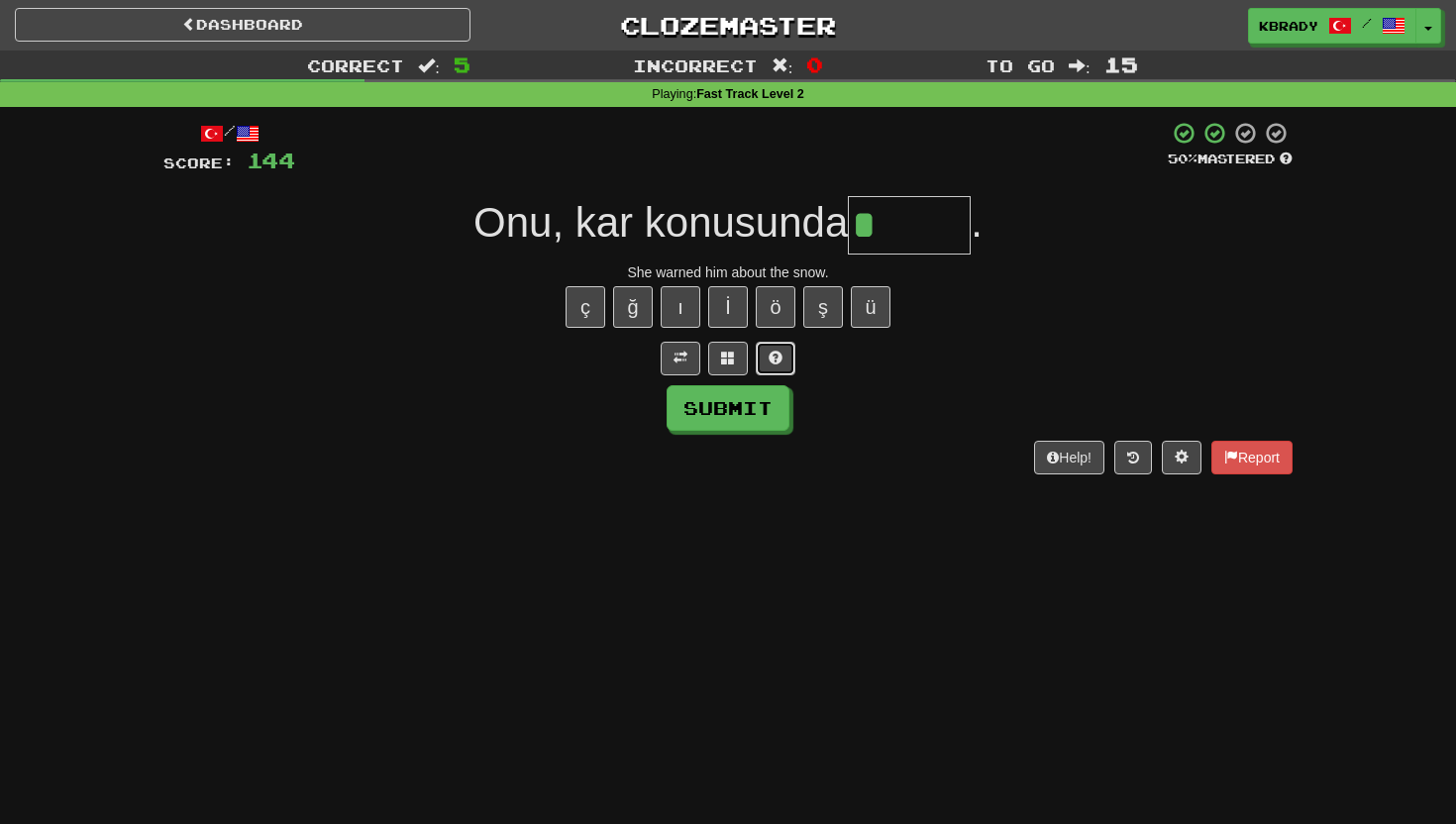 click at bounding box center [776, 359] 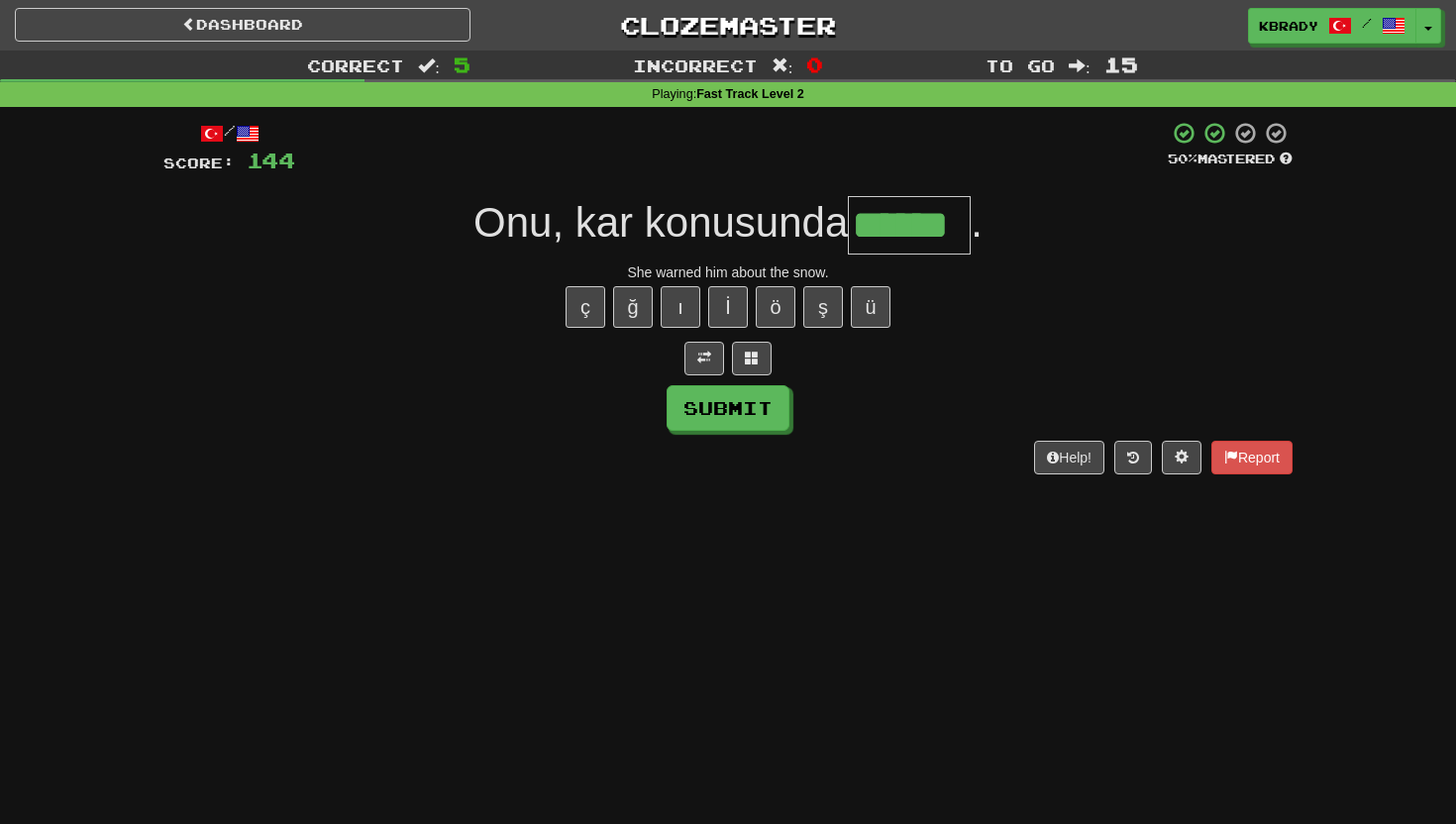 type on "******" 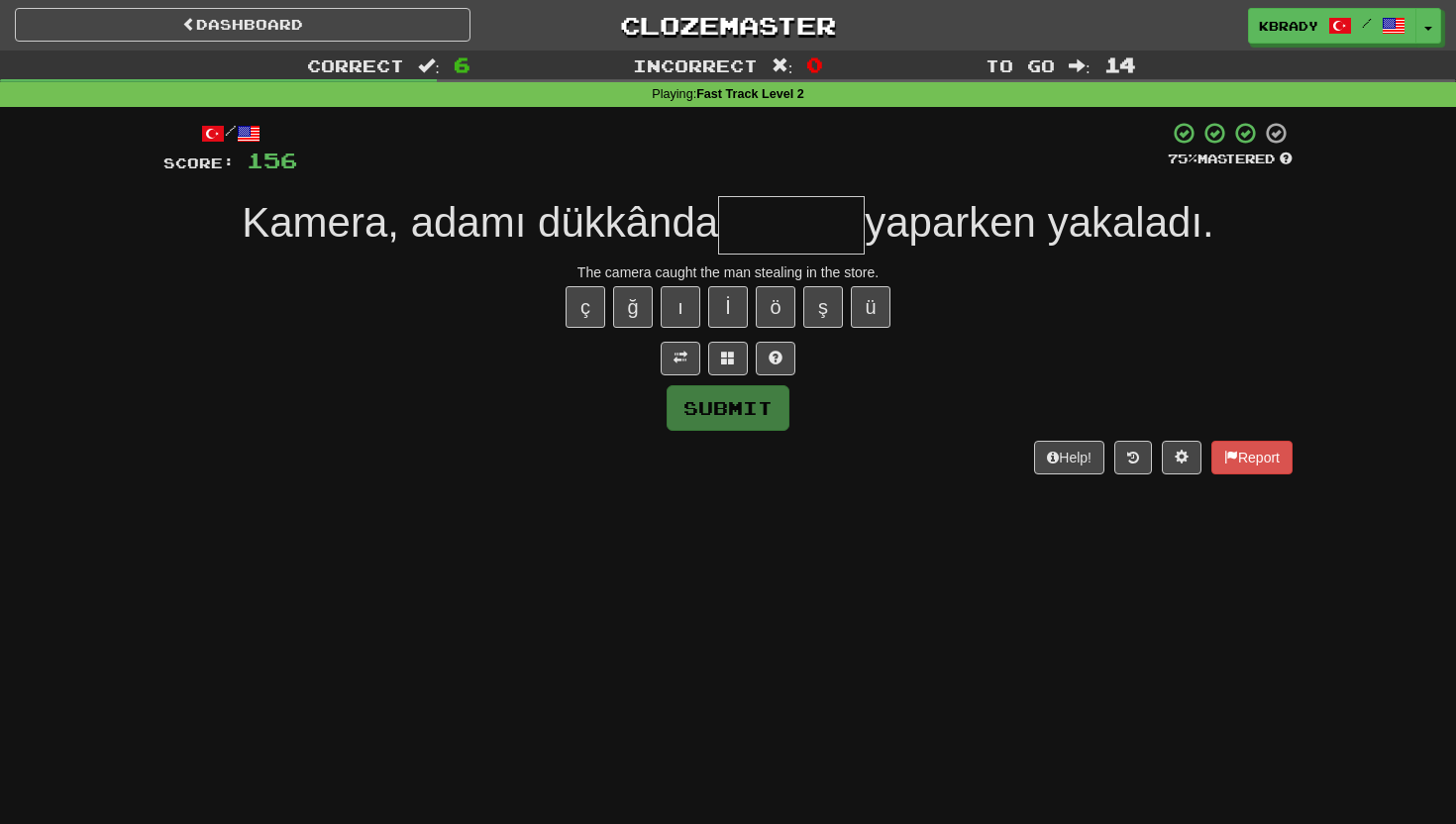 type on "*" 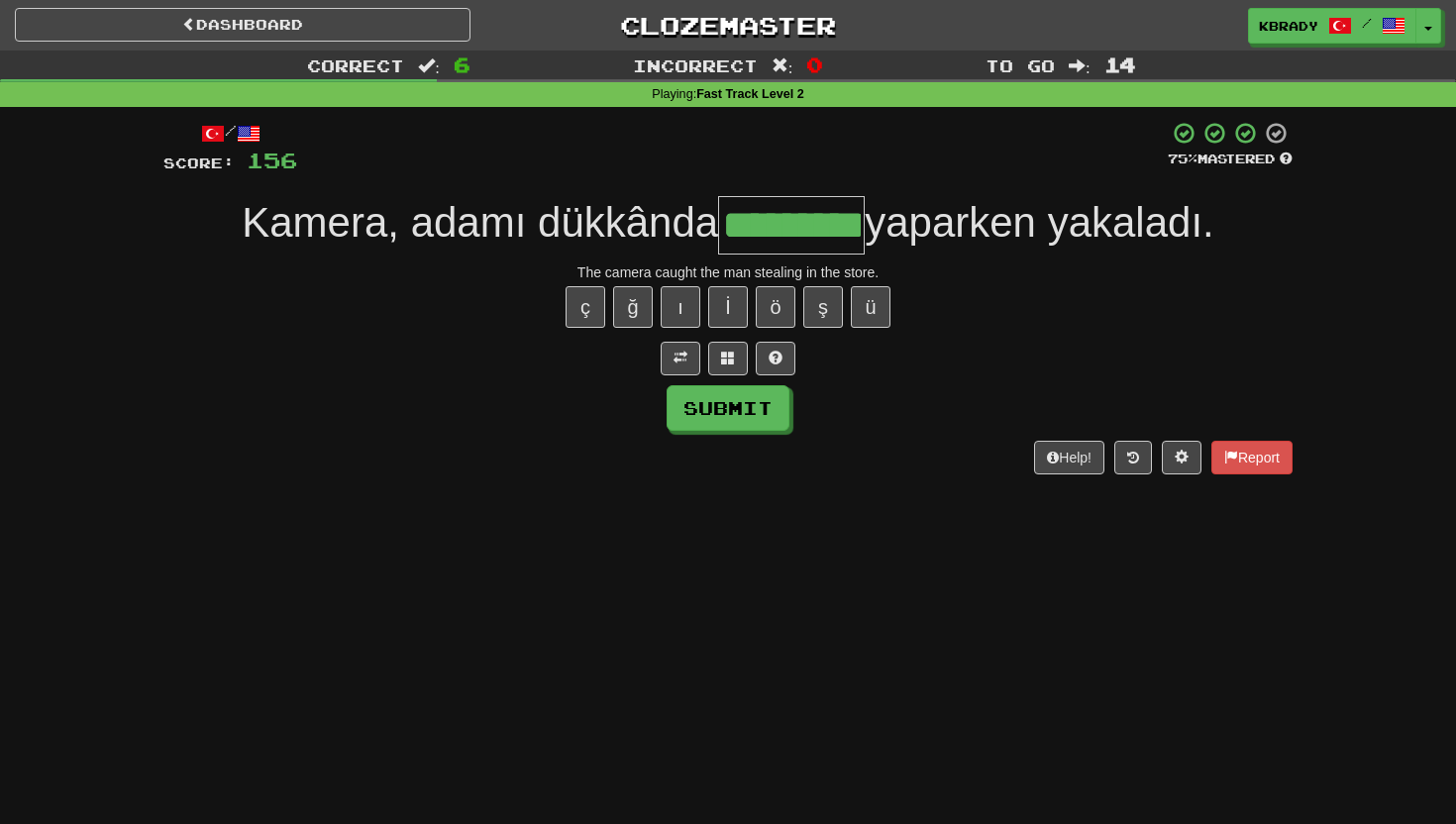 type on "*********" 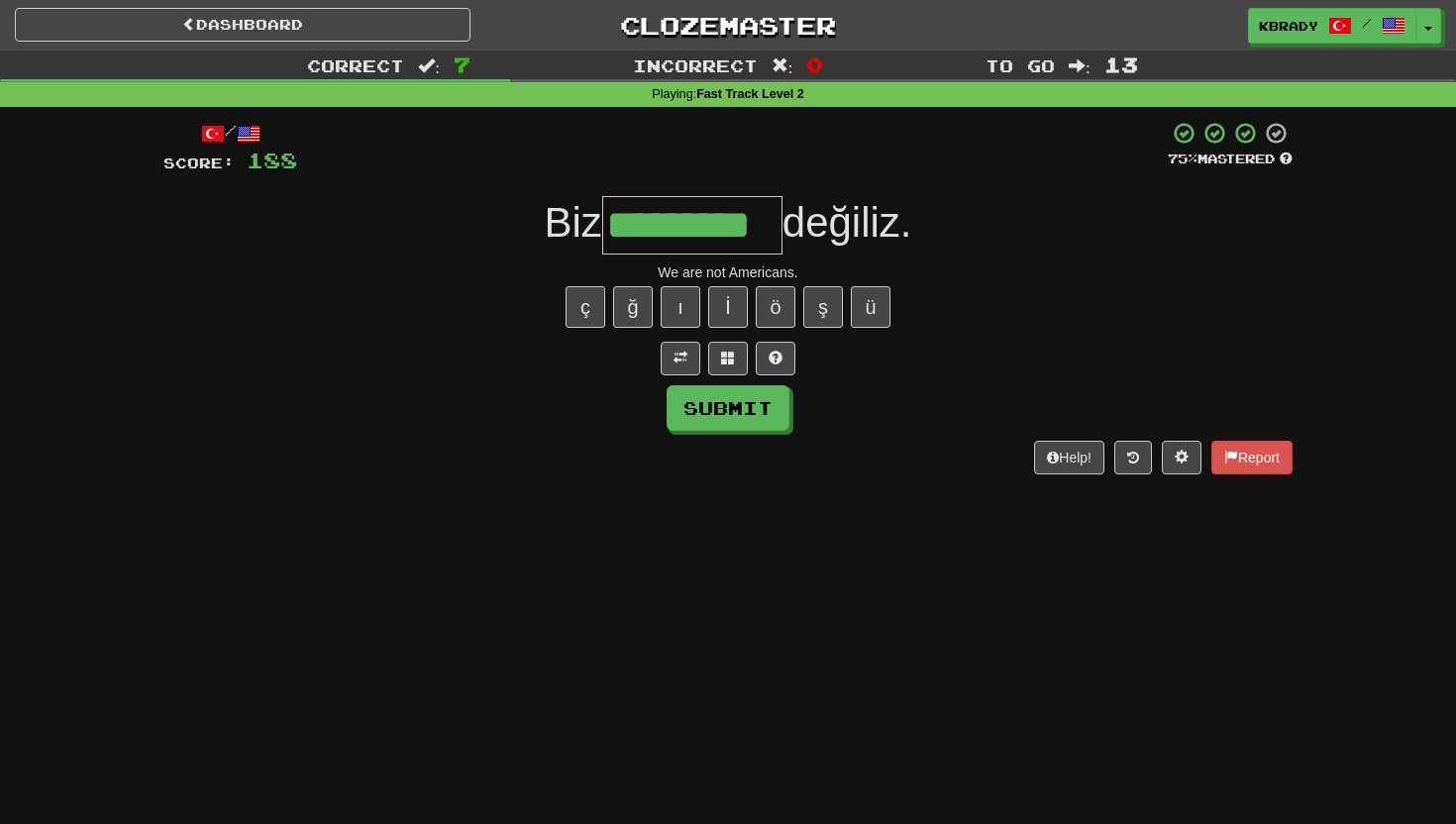 type on "*********" 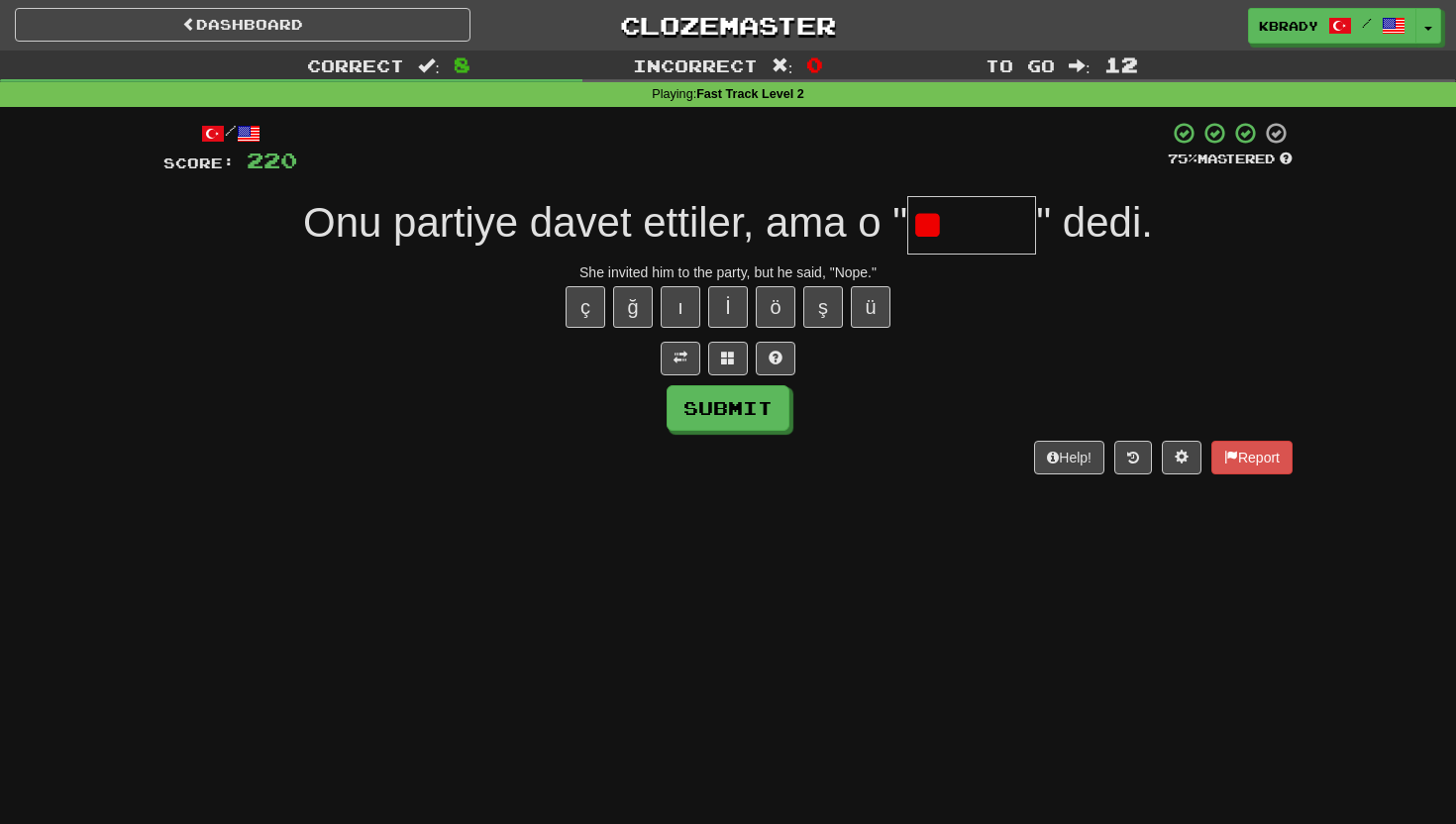 type on "*" 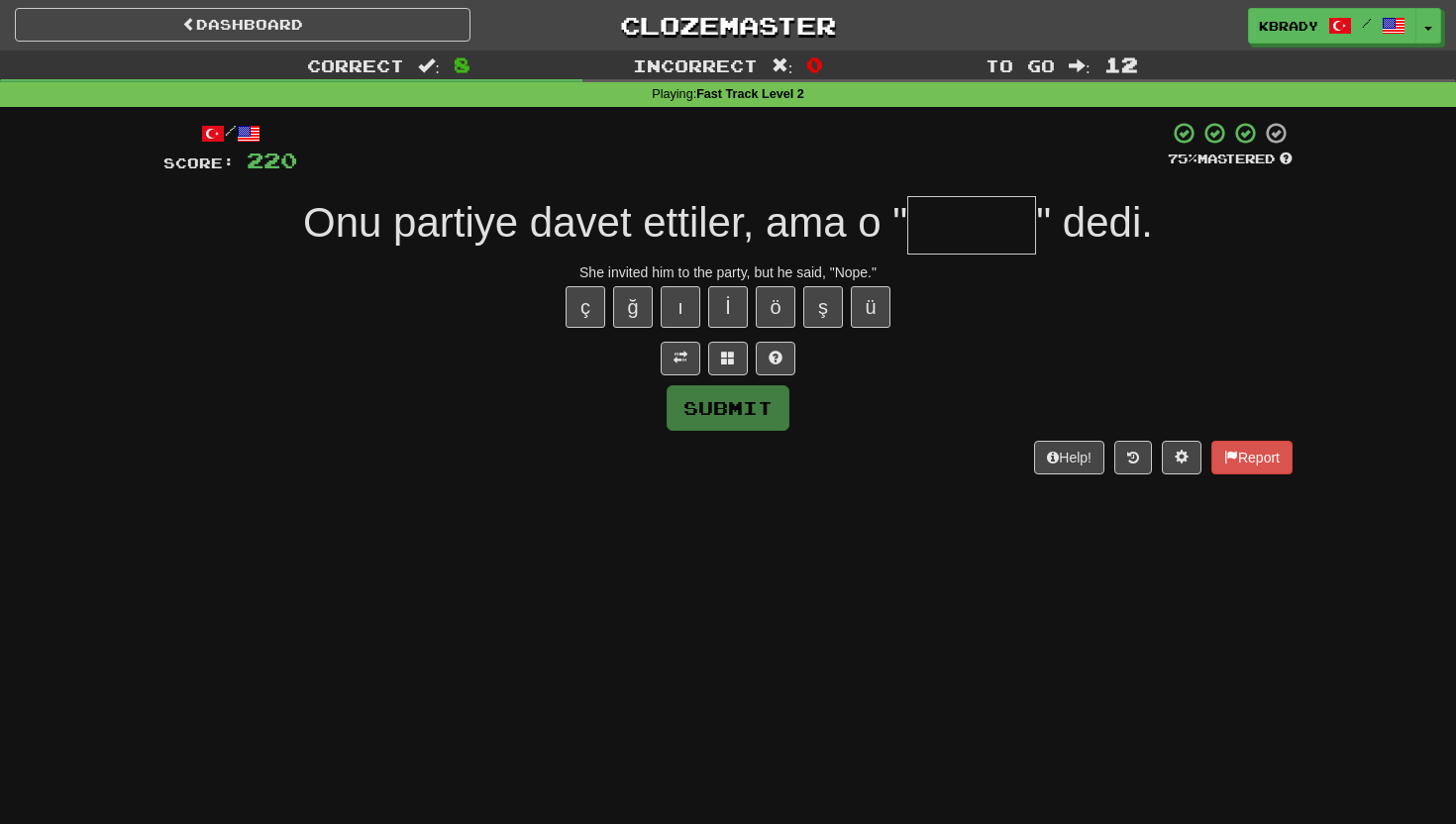 type on "*" 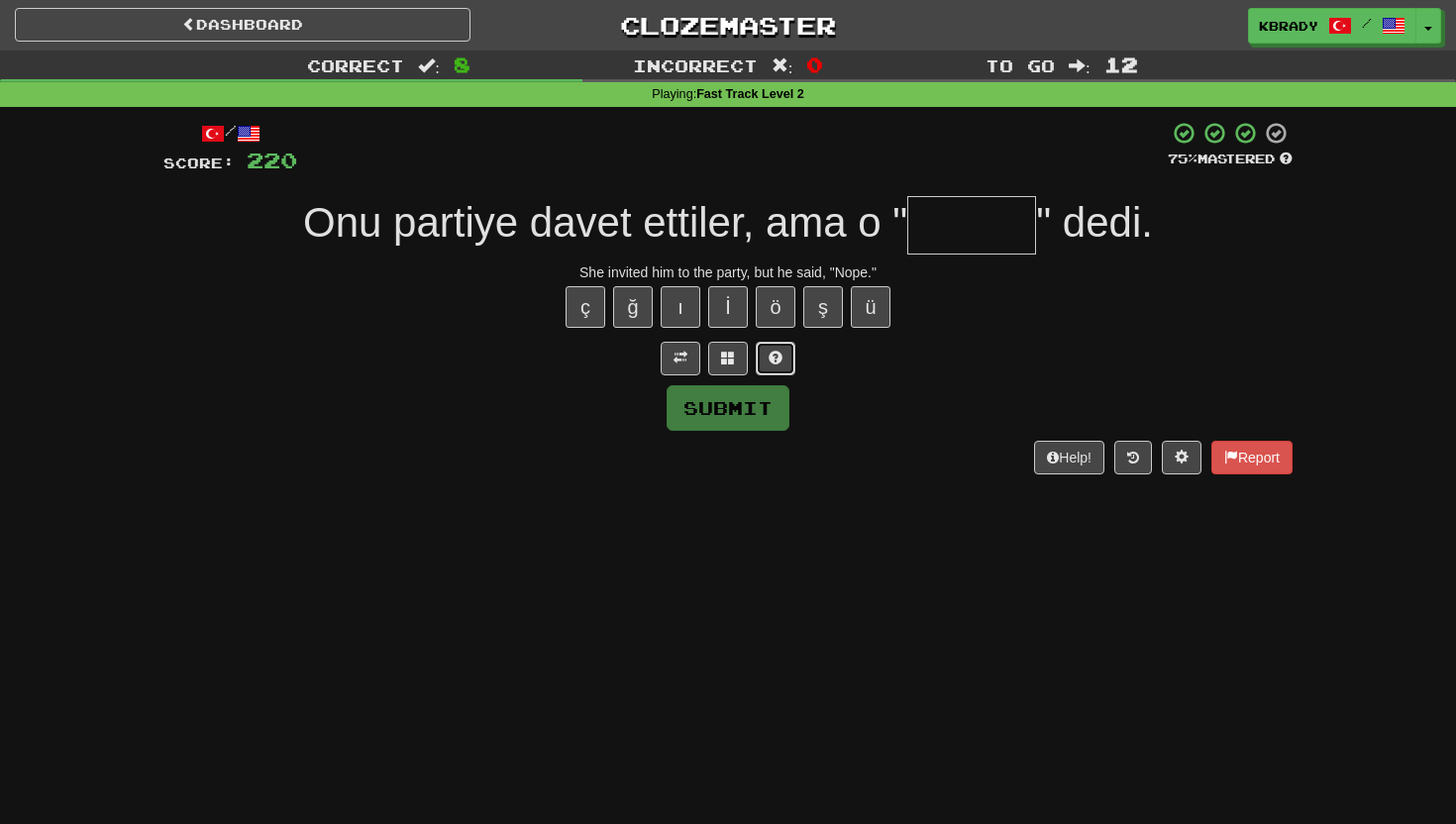 click at bounding box center (776, 358) 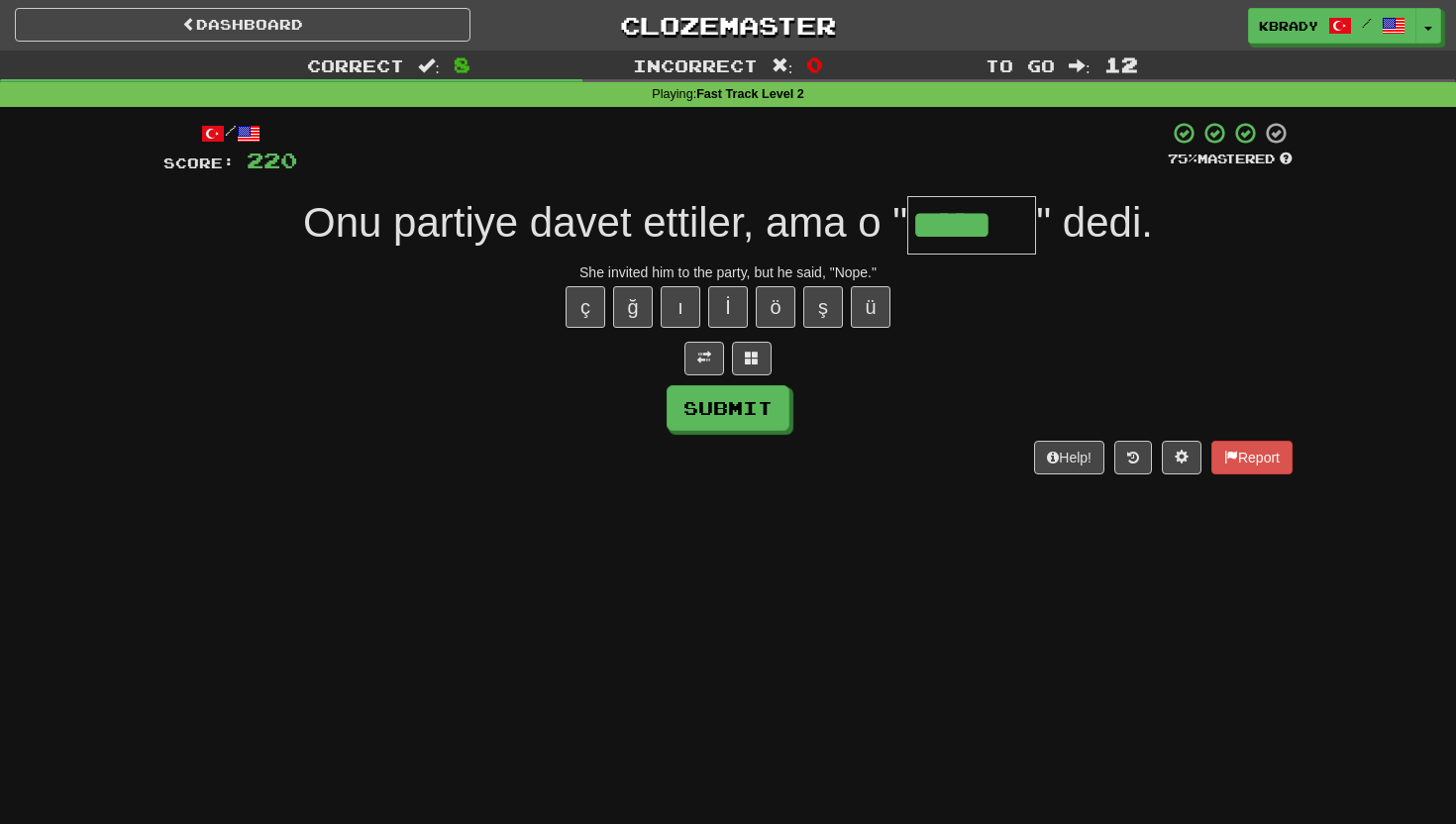 type on "*****" 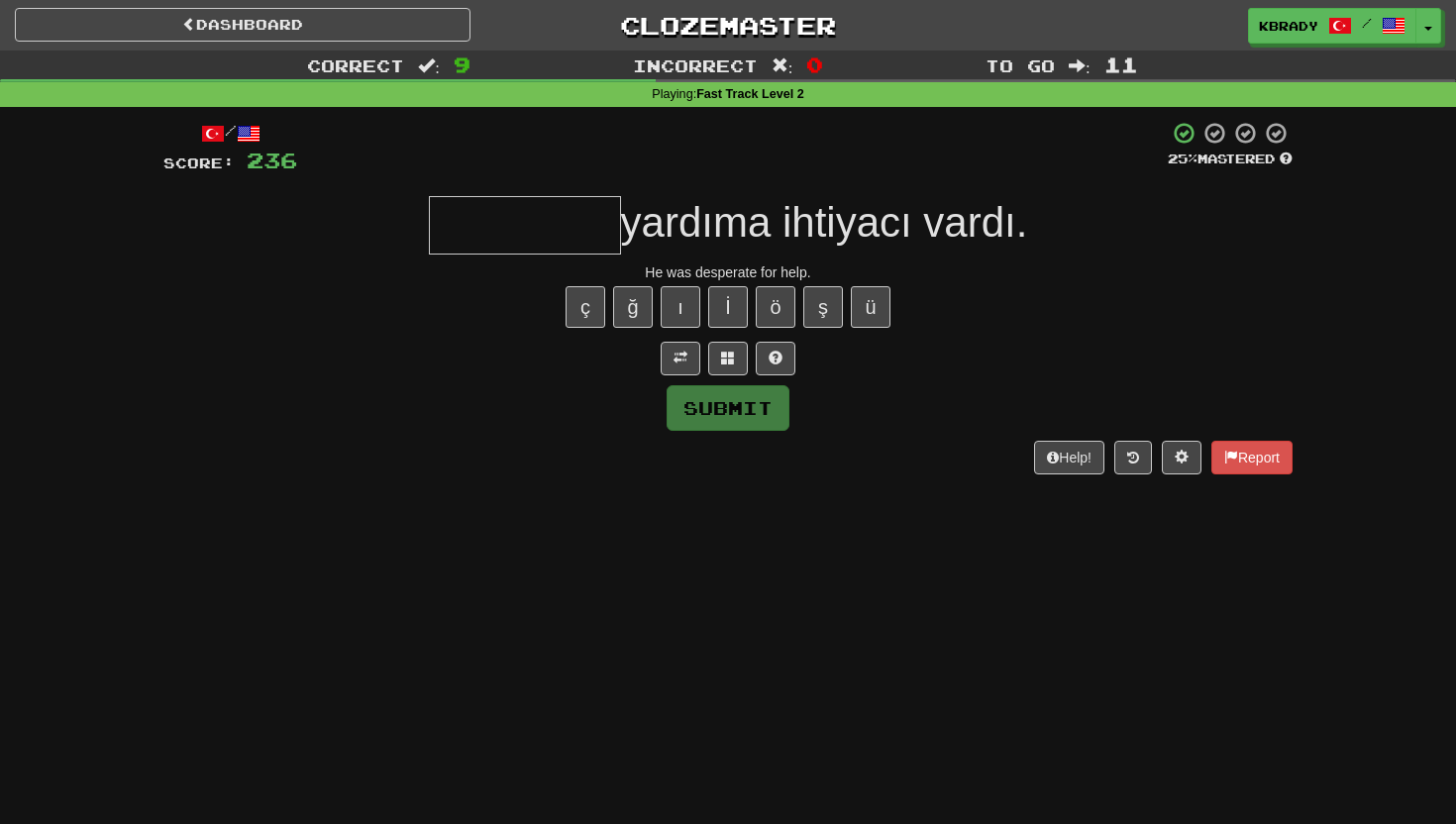 type on "*" 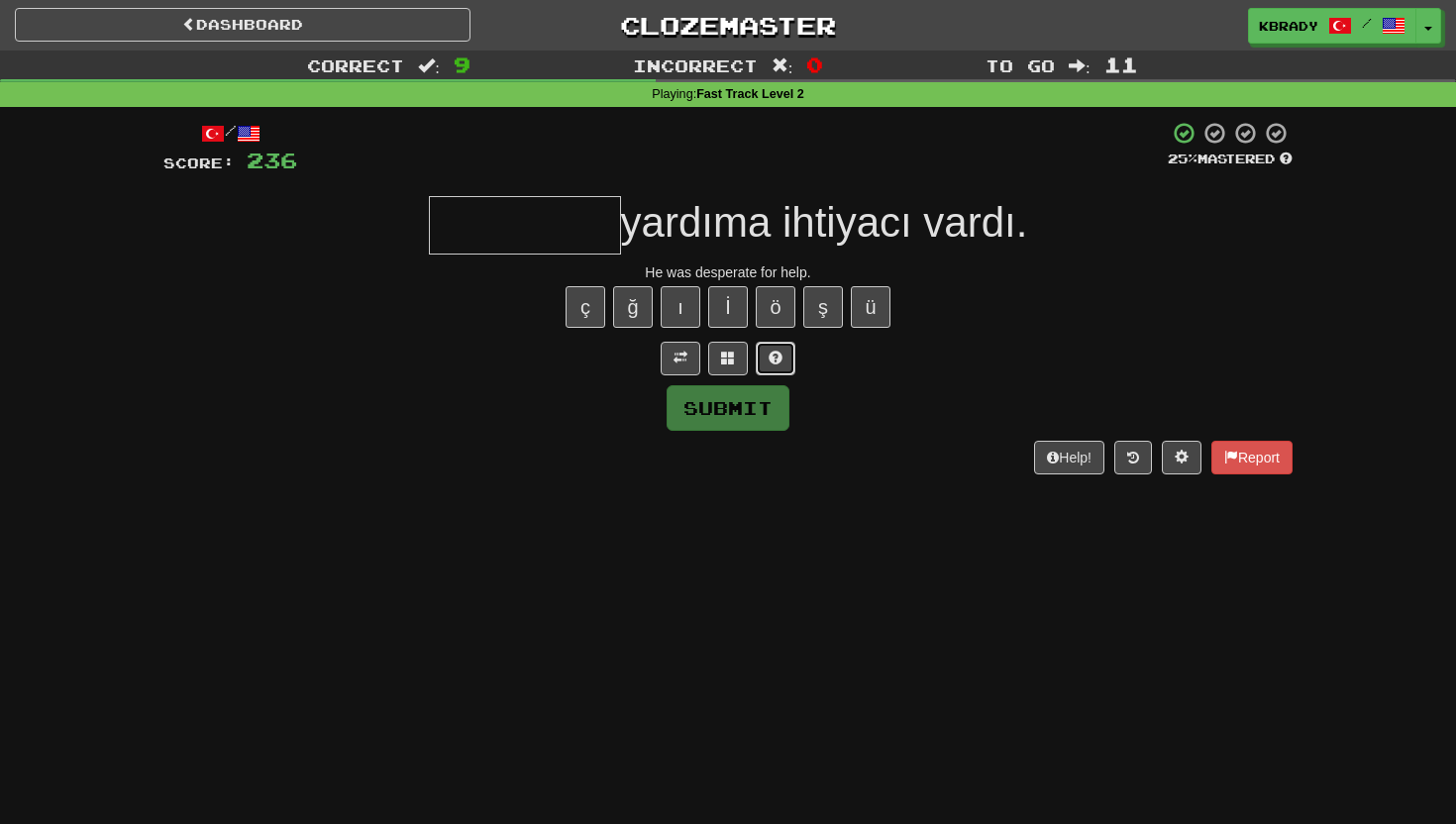 click at bounding box center [776, 358] 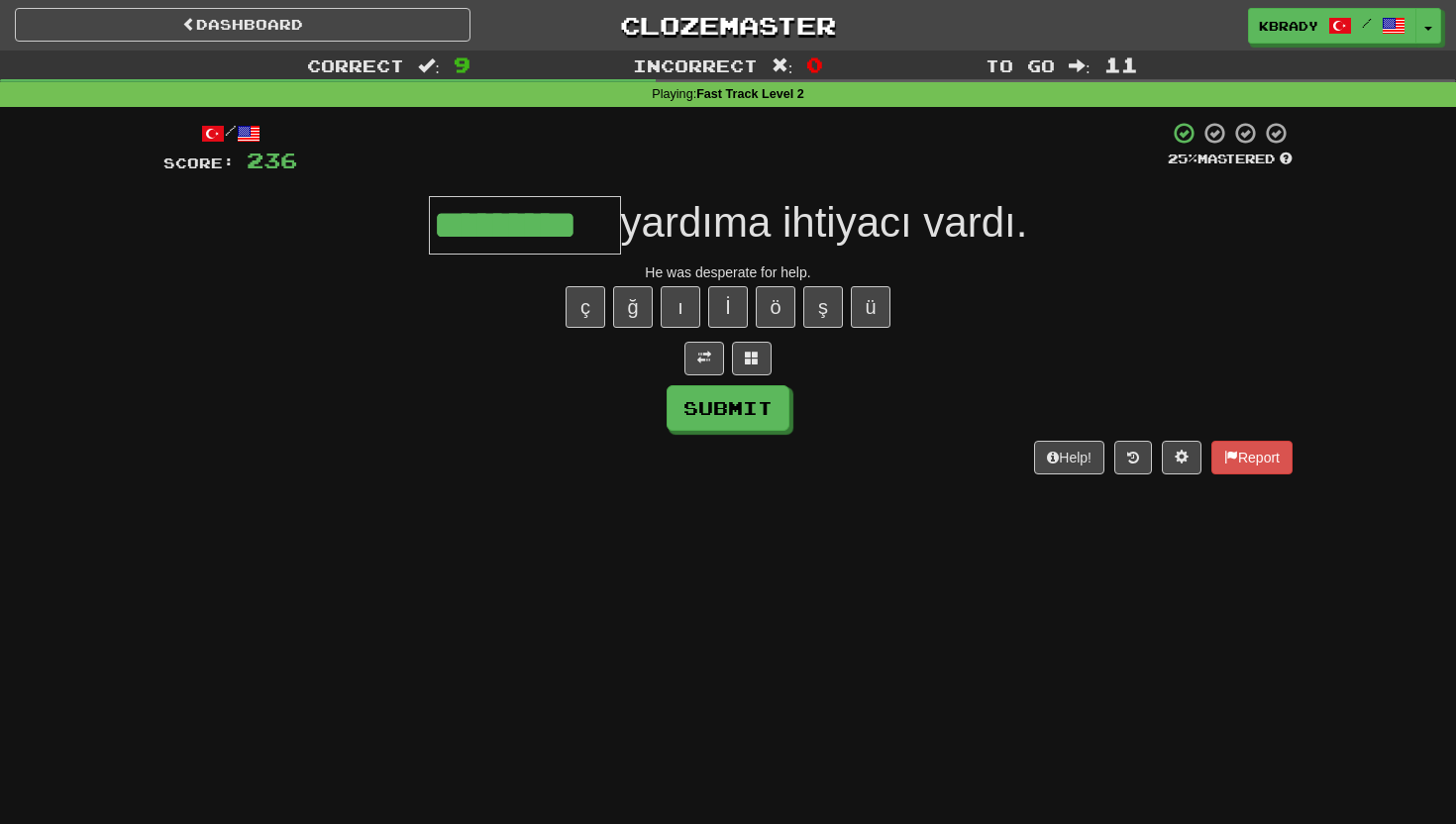 type on "*********" 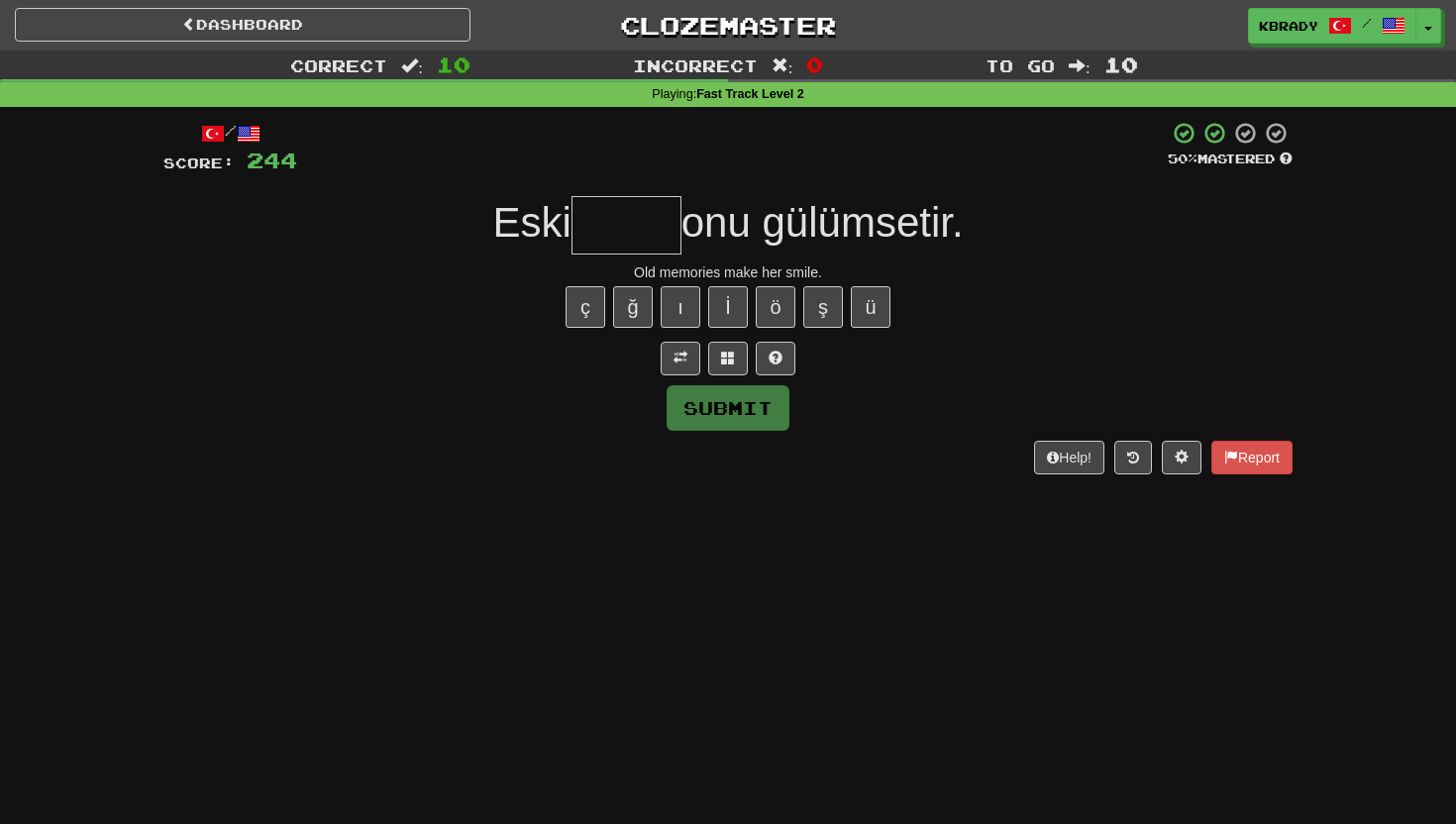 type on "*" 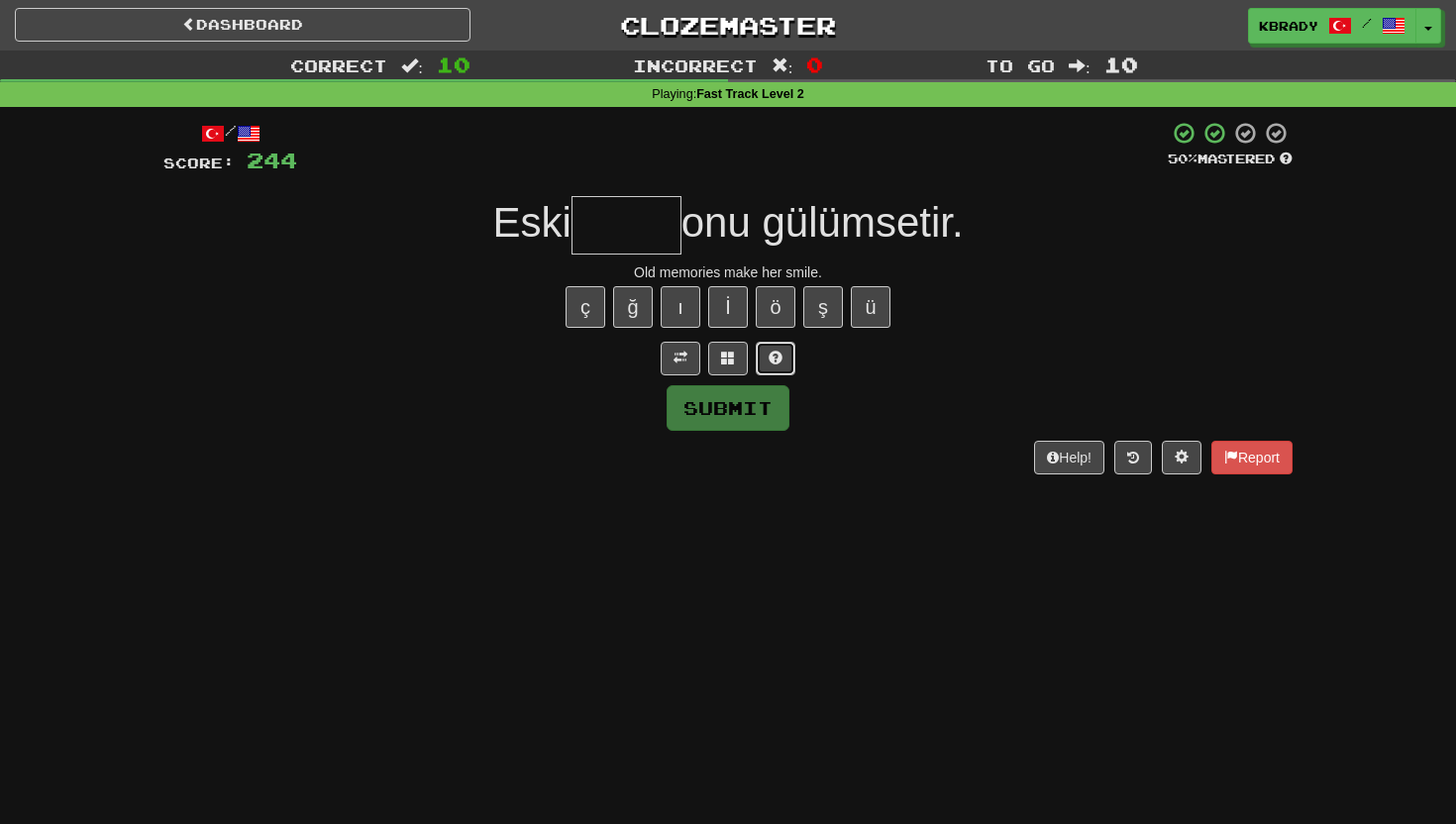 click at bounding box center (776, 359) 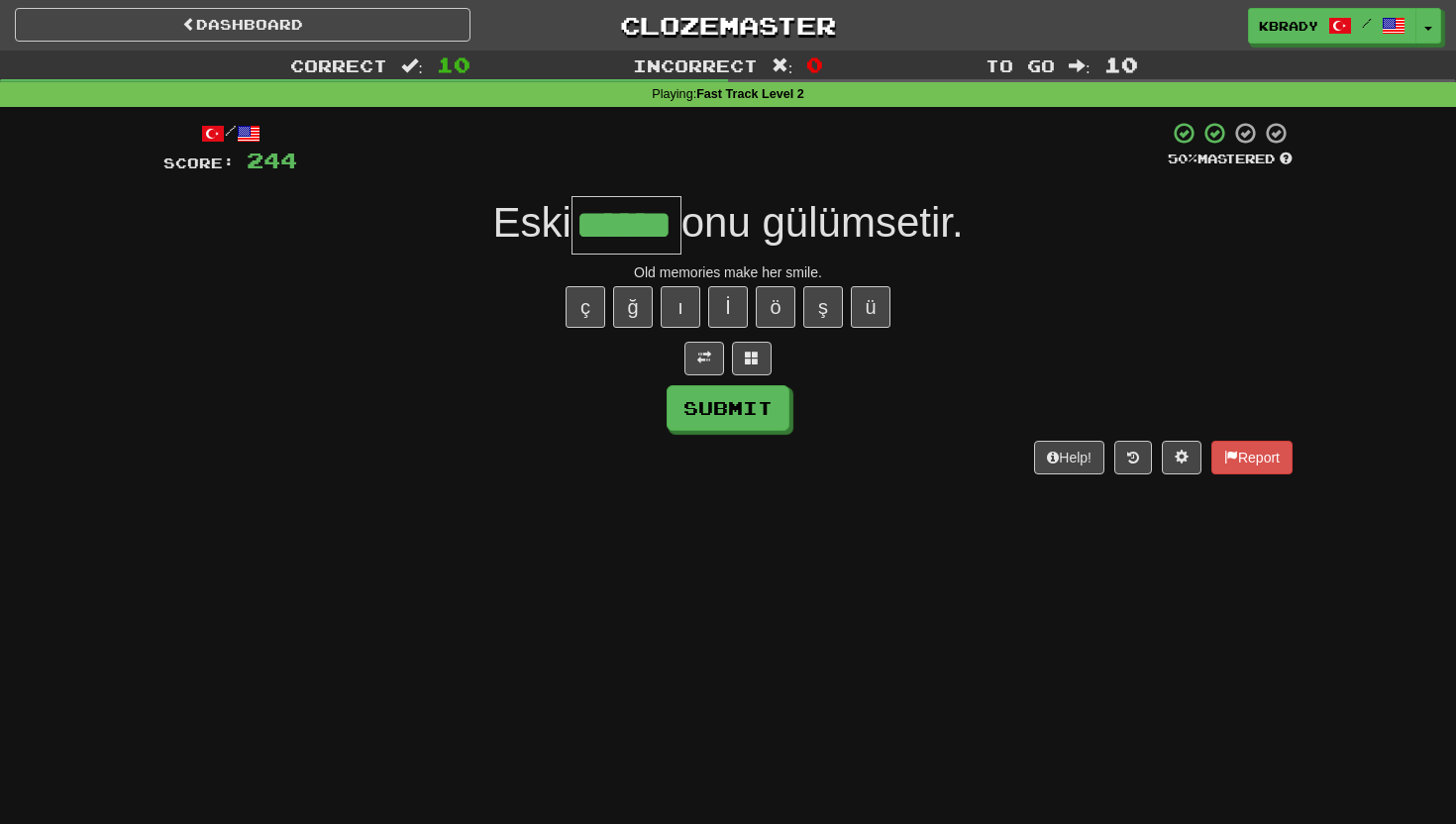 type on "******" 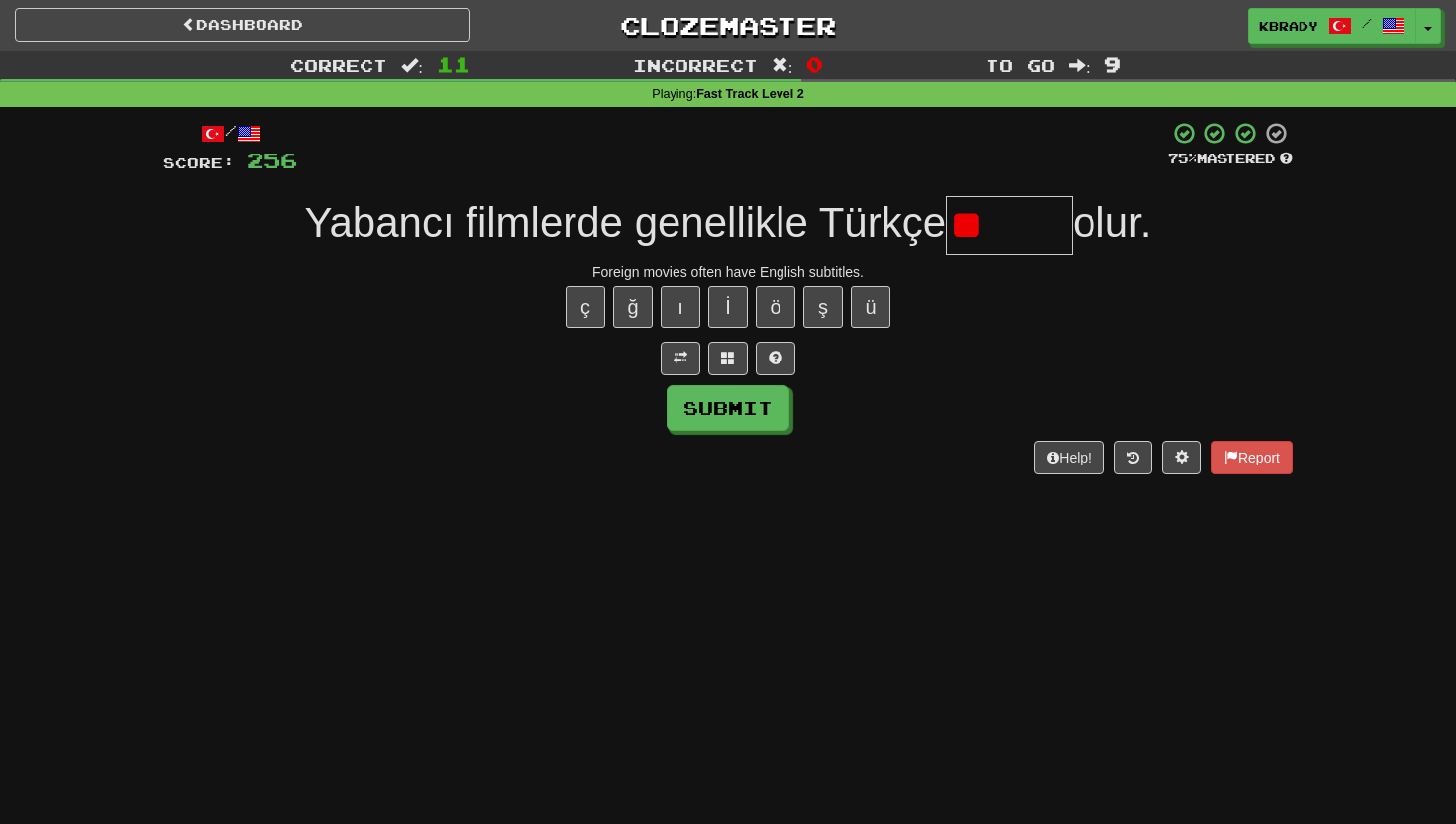 type on "*" 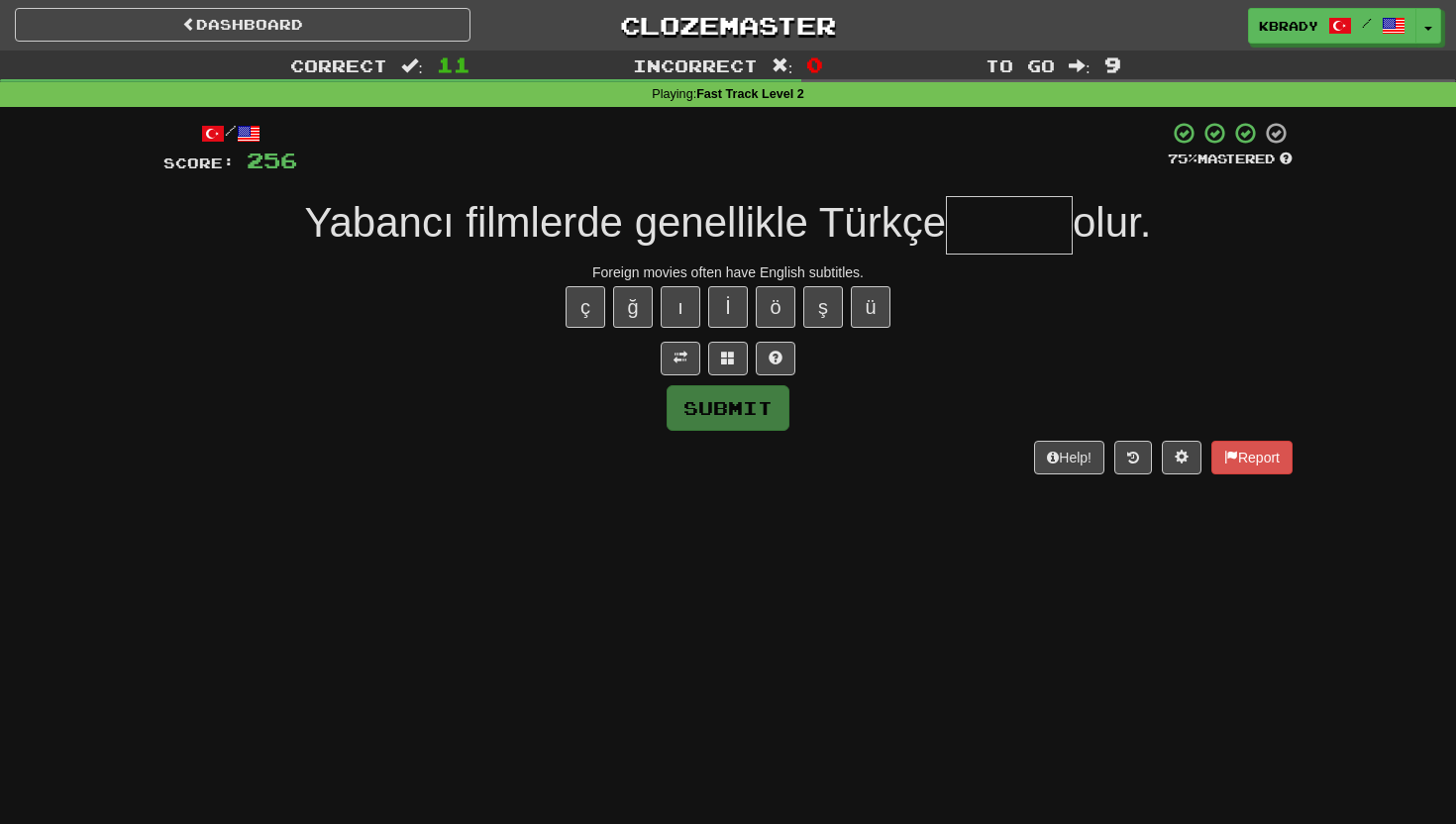 type on "*" 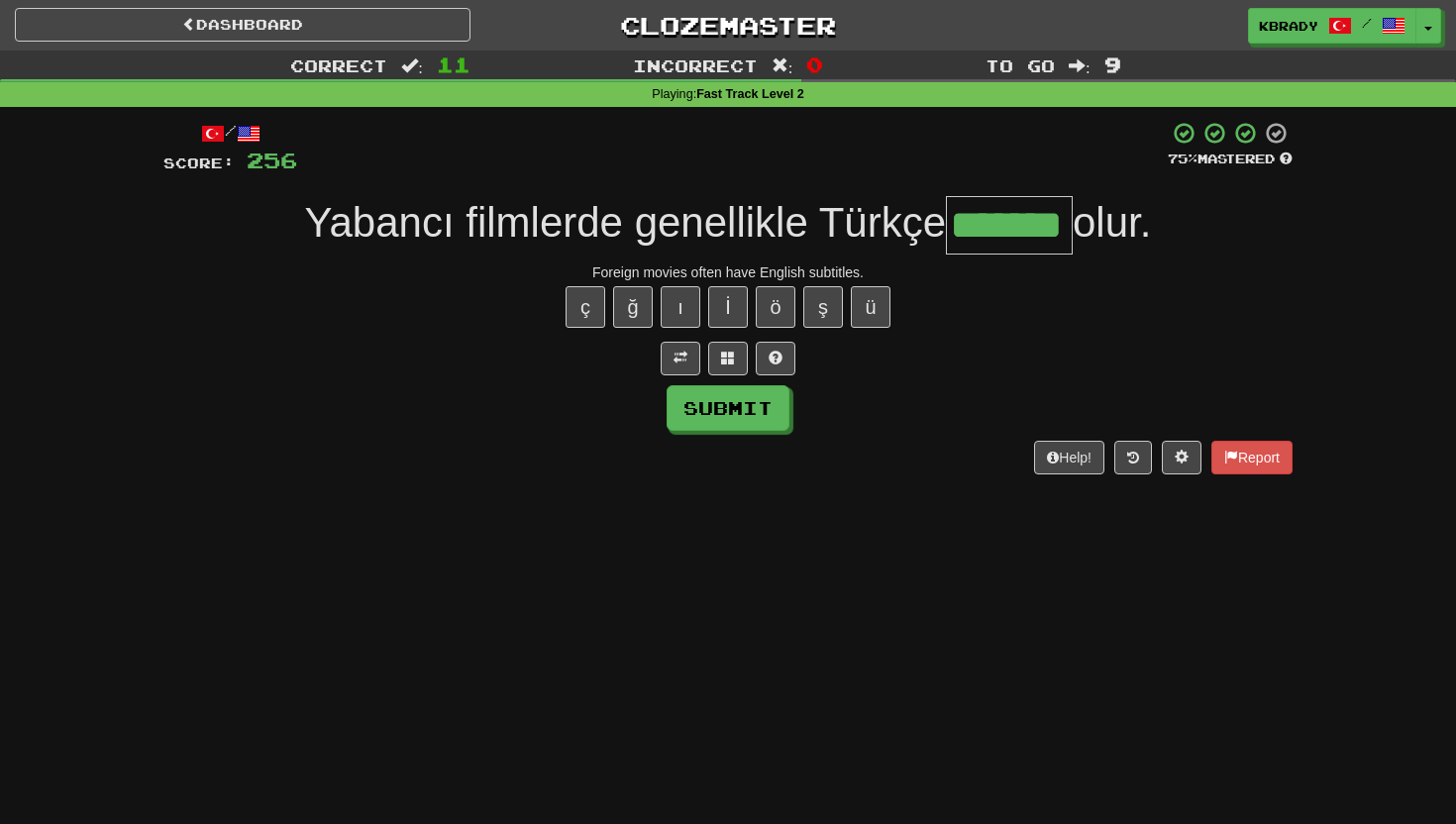 type on "*******" 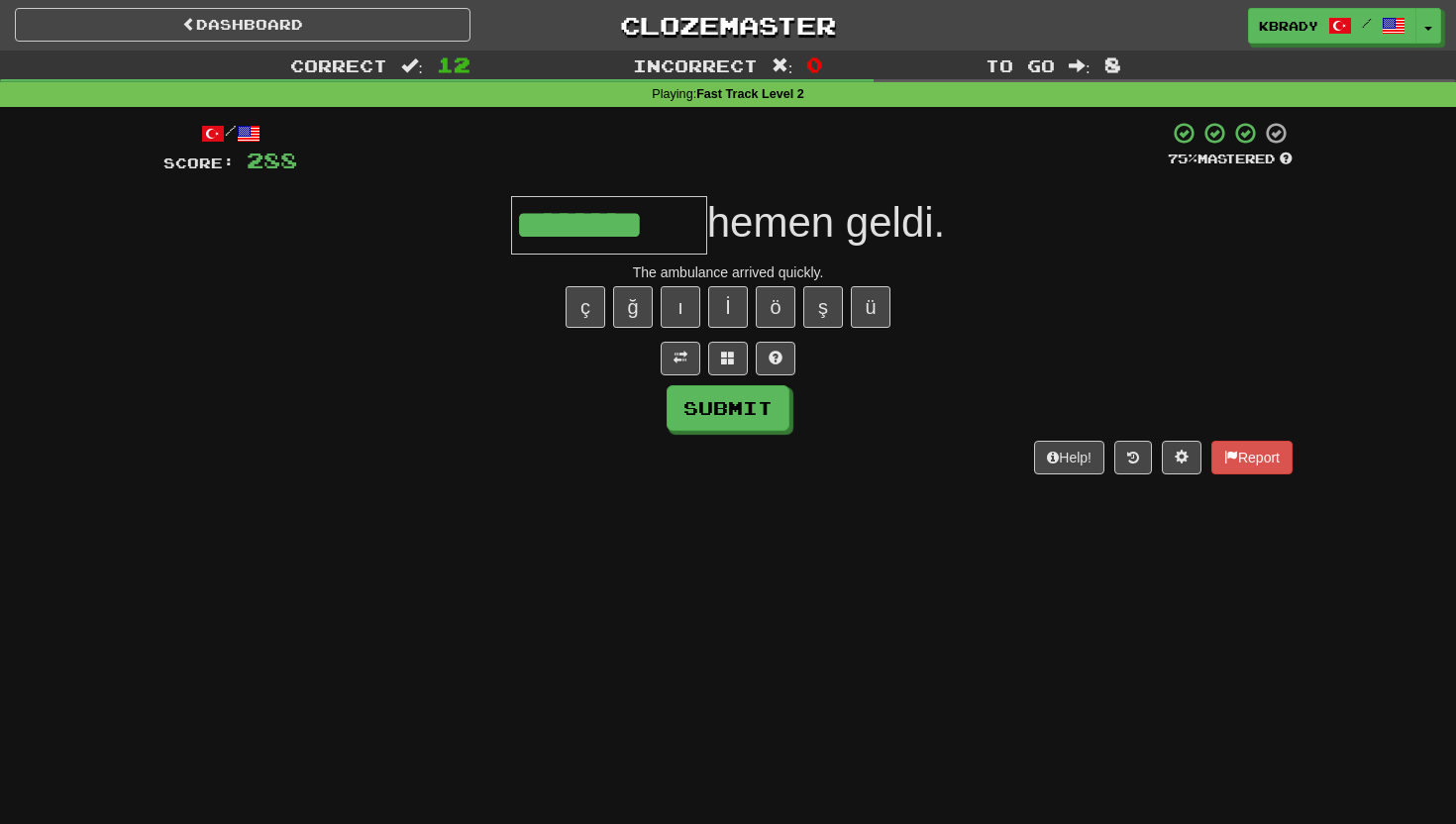 type on "********" 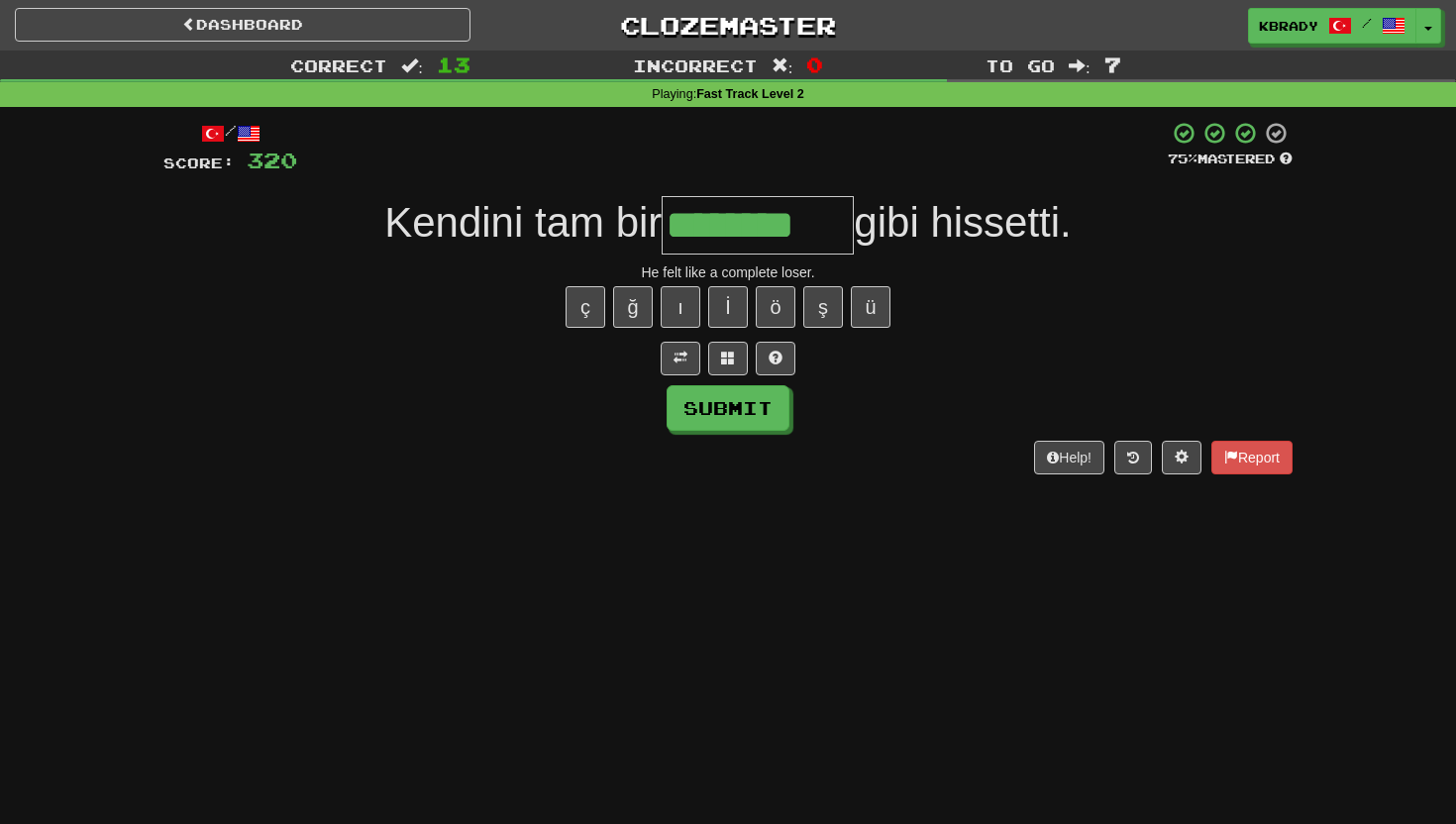 type on "********" 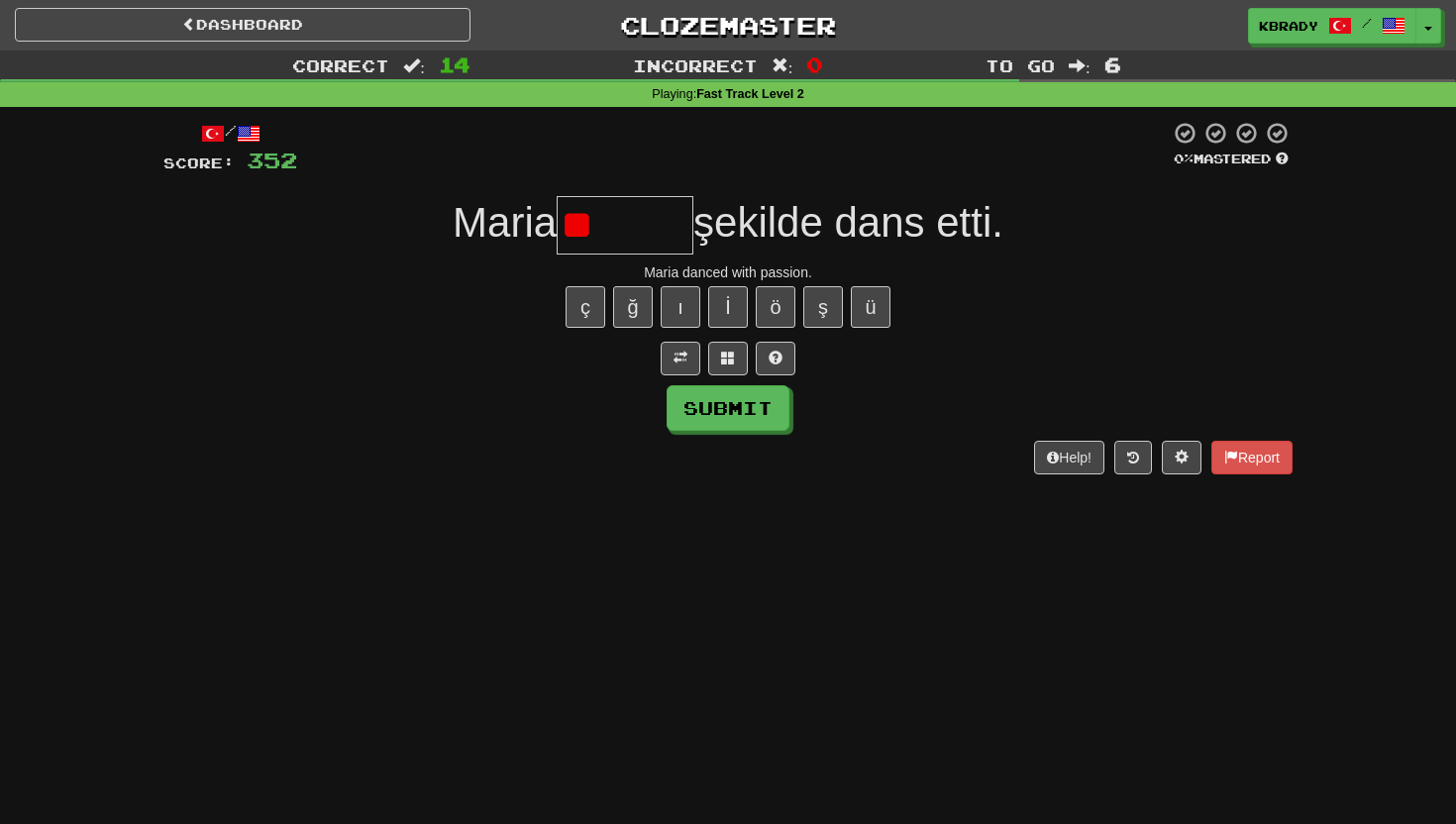 type on "*" 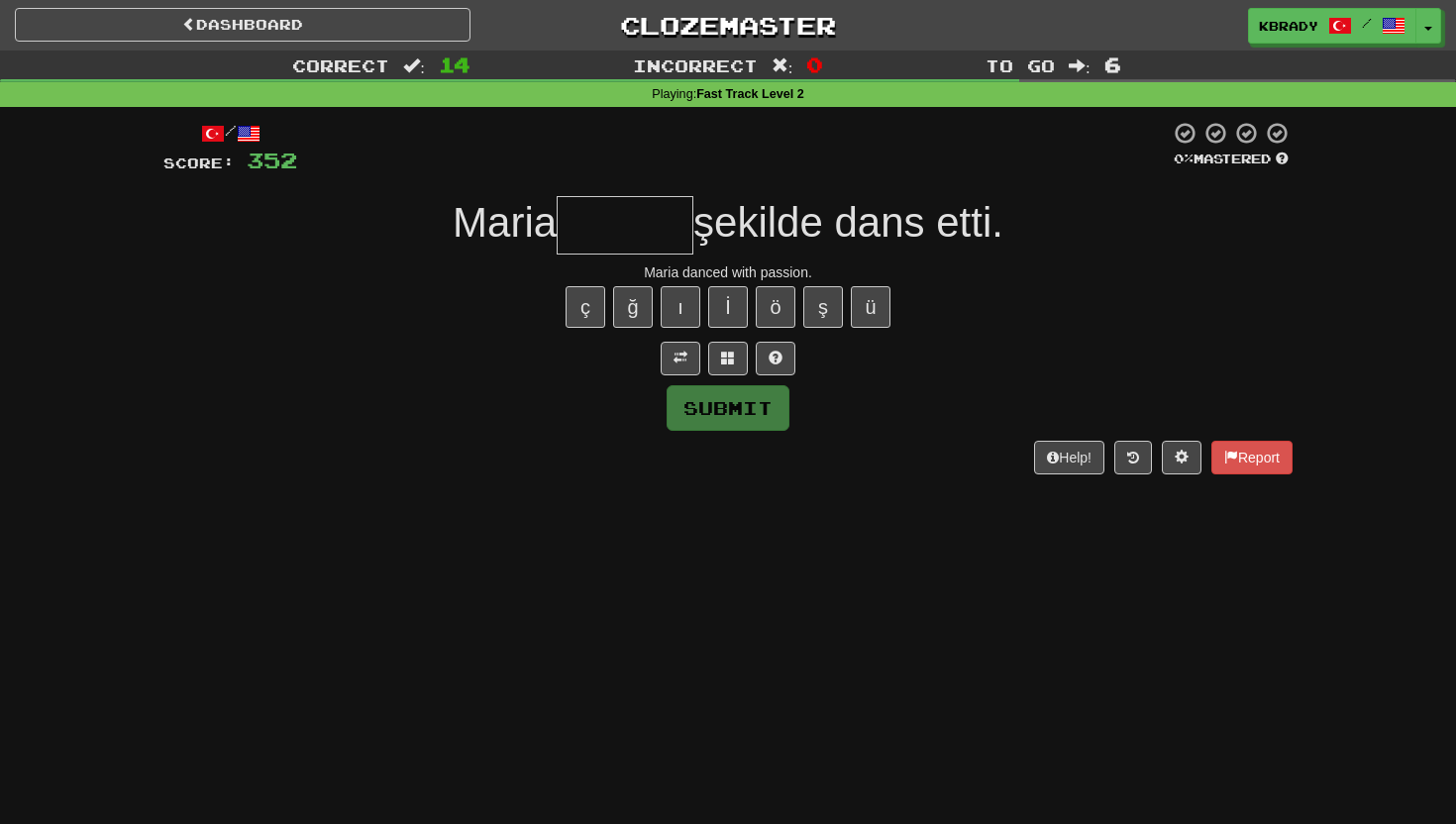 type on "*" 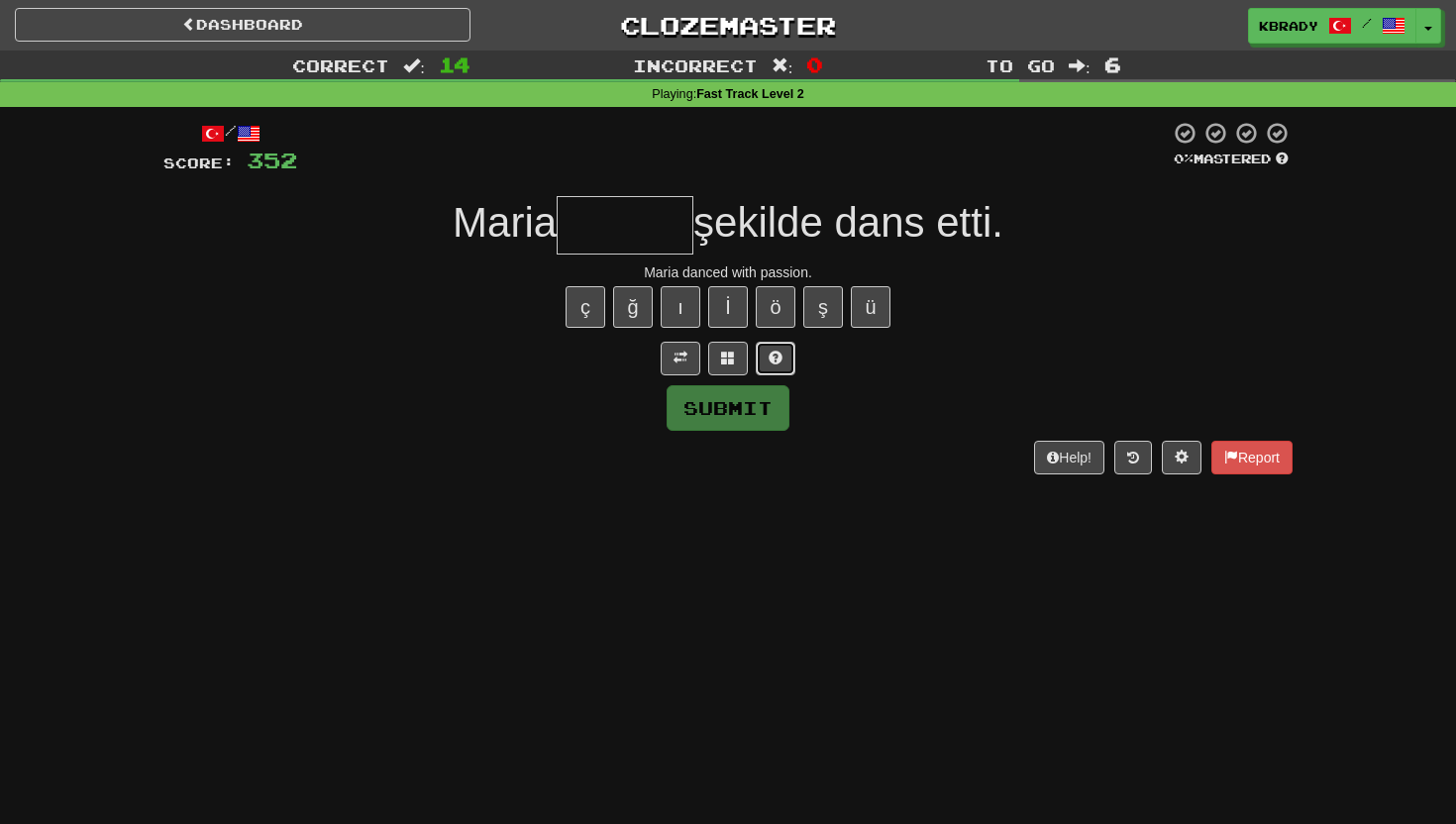 click at bounding box center (776, 358) 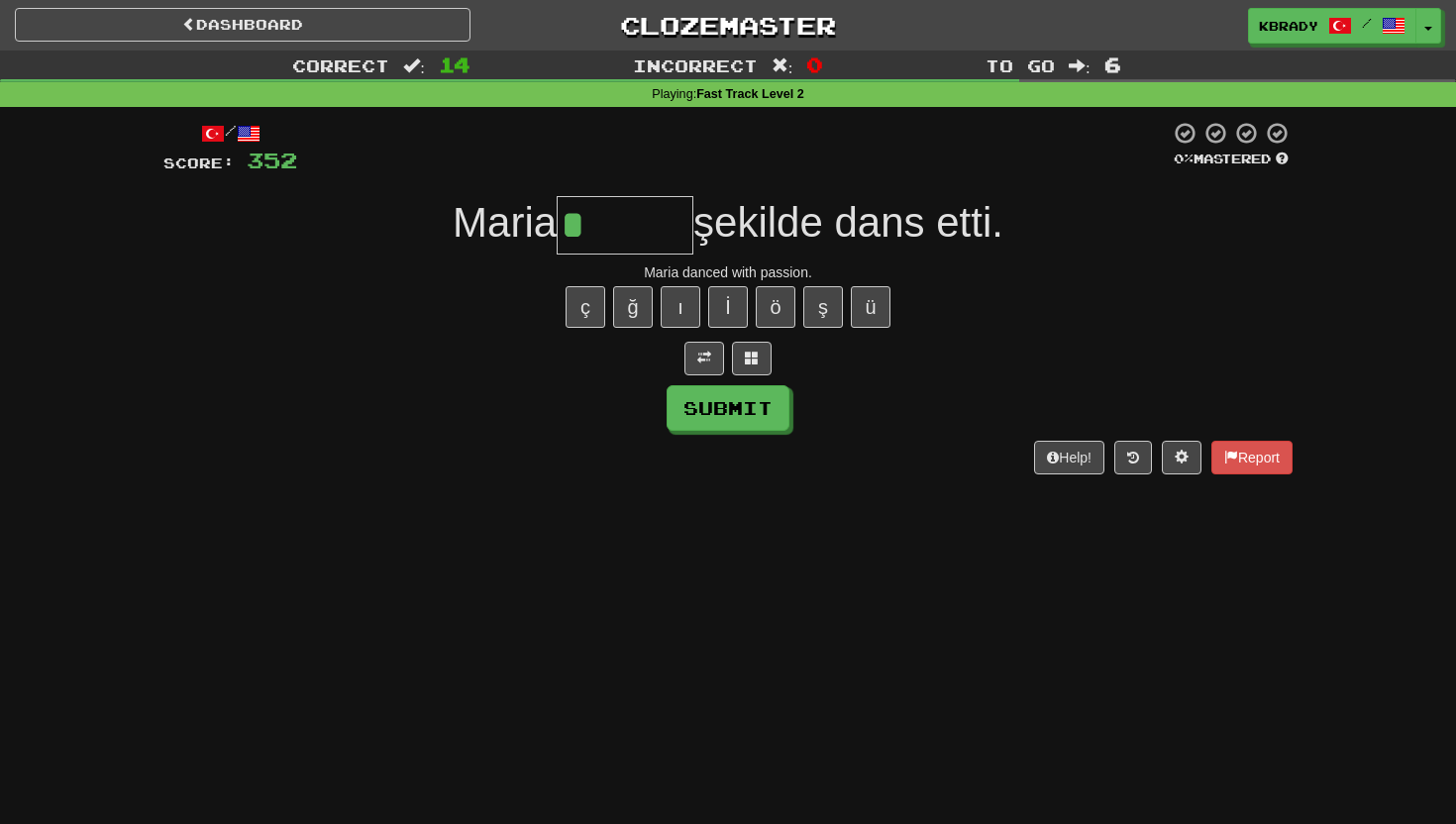type on "*******" 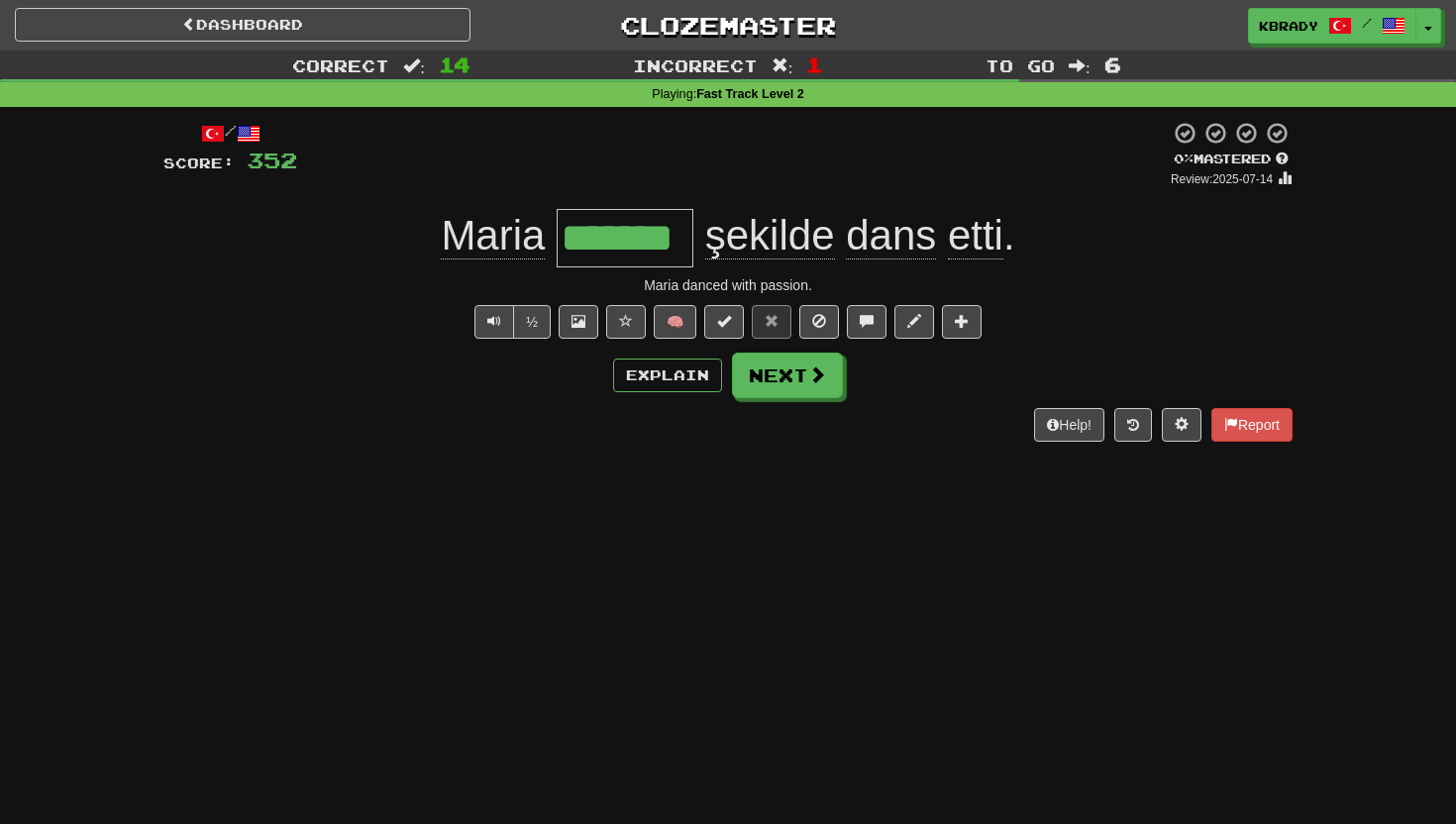 click on "*******" at bounding box center (625, 238) 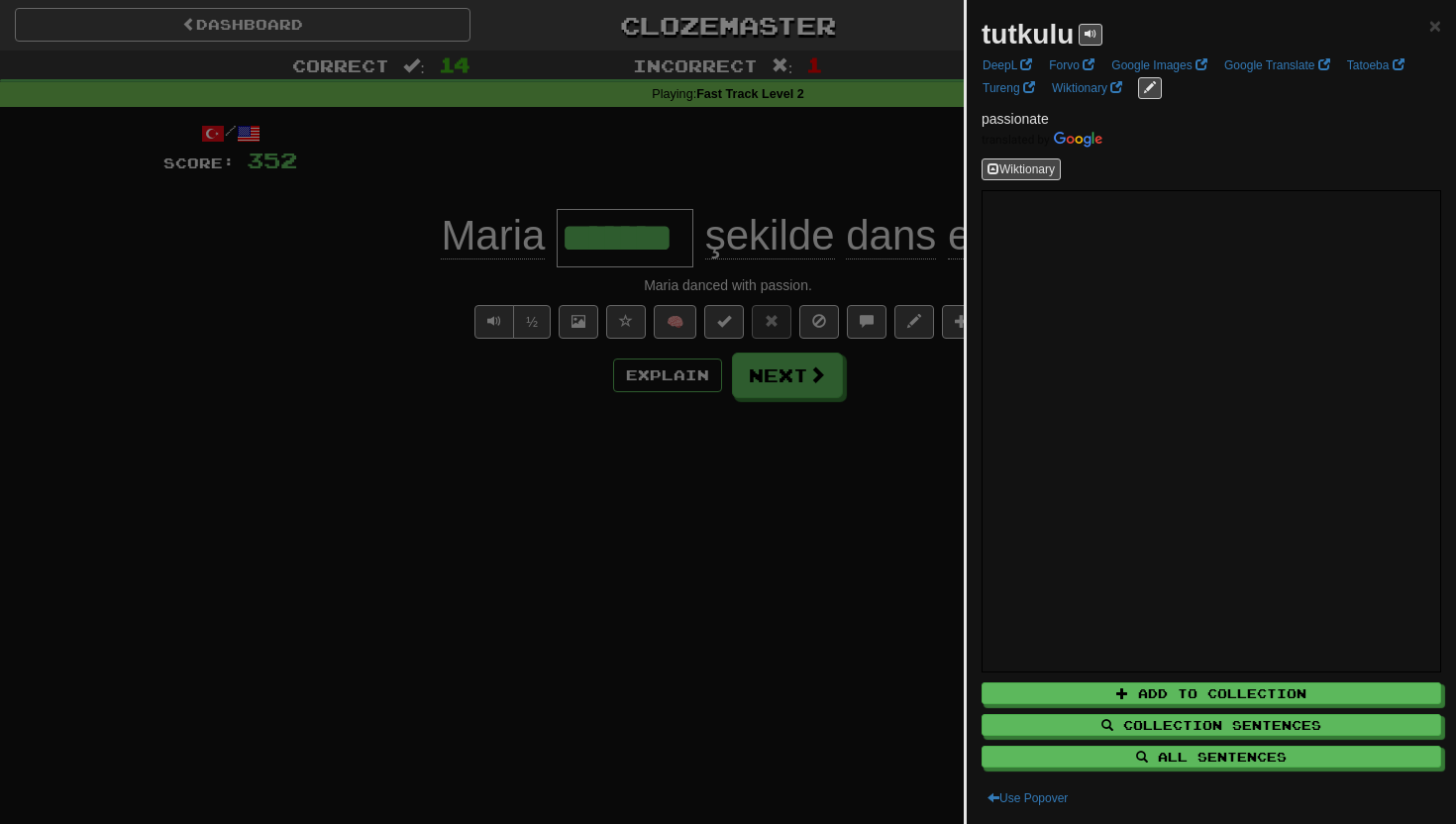 type on "*******" 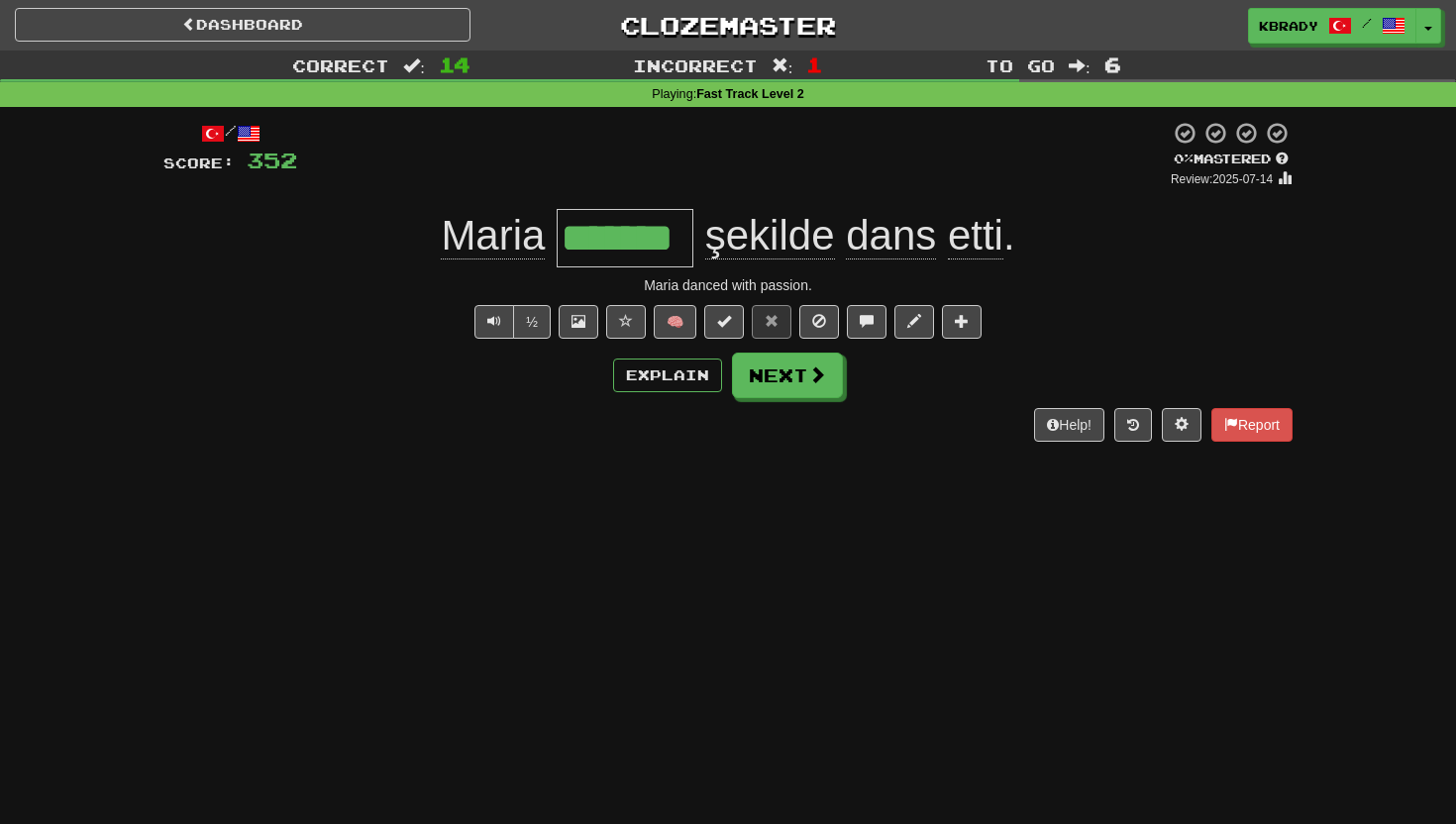 click on "Kong'a / Score: 352 0 % Mastered Review: 2025-07-14 [FIRST] ******* şekilde dans etti. [FIRST] danced with passion. ½ 🧠 Explain Next Help! Report" at bounding box center (728, 281) 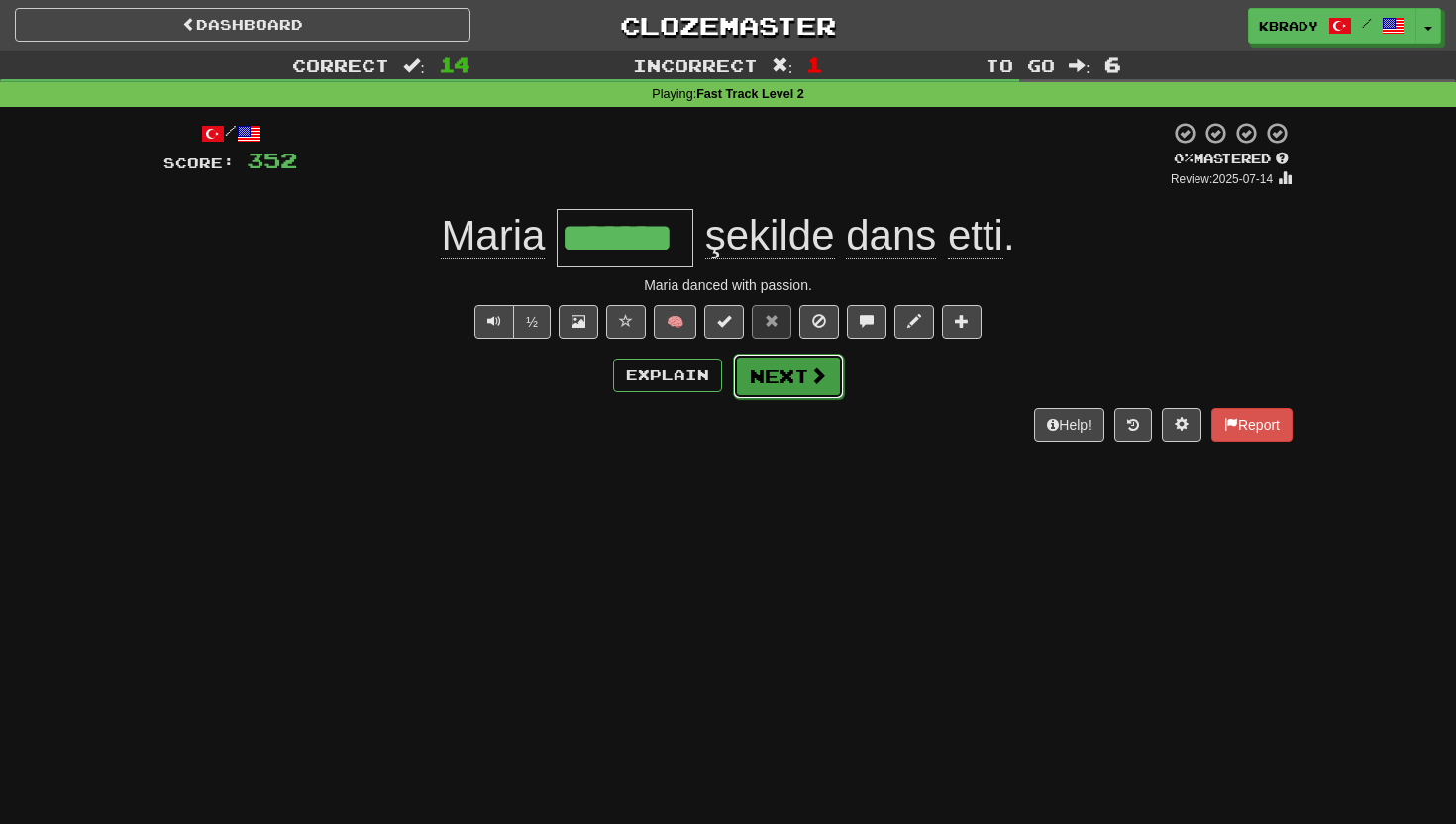 click at bounding box center (818, 375) 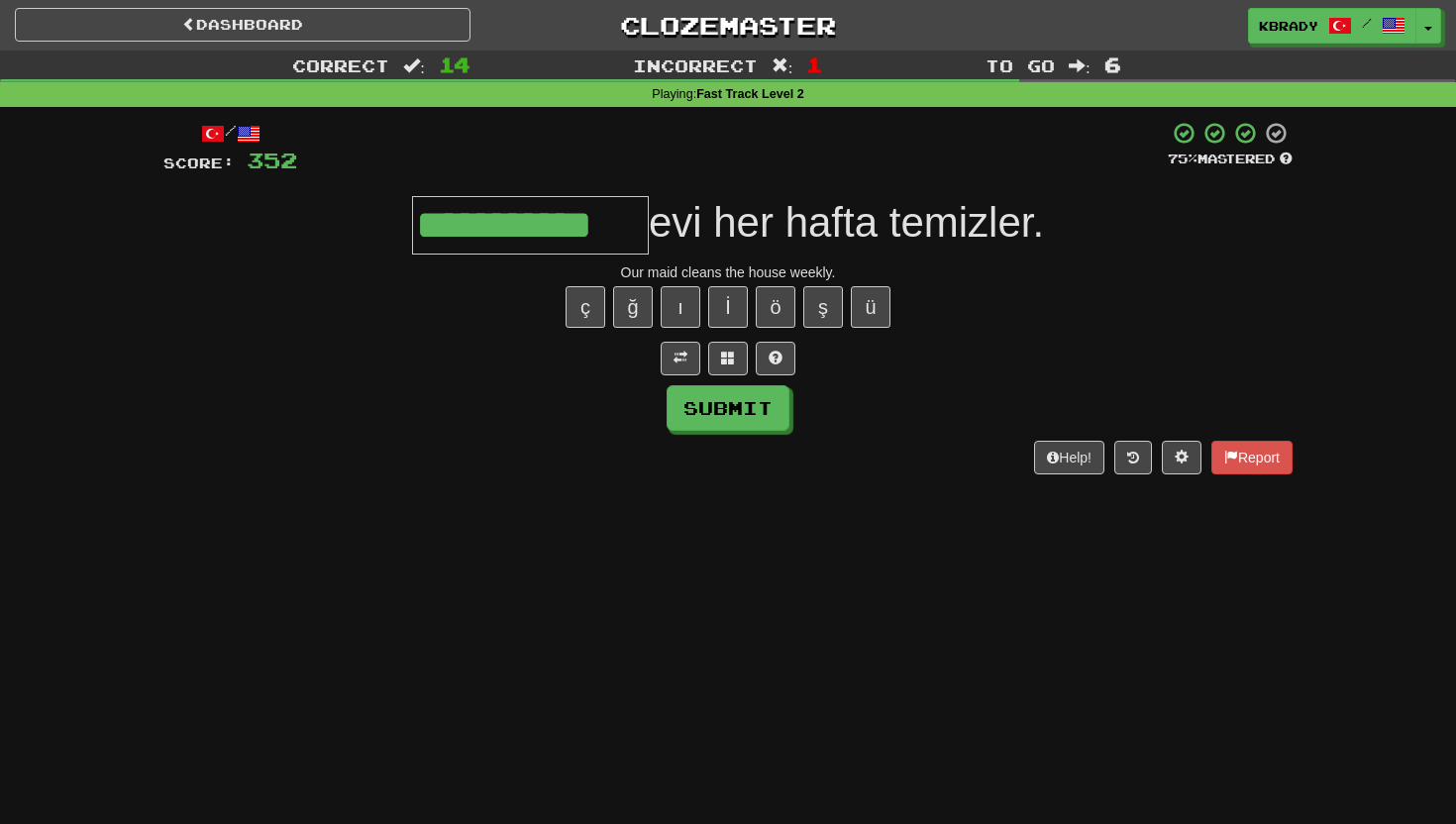 type on "**********" 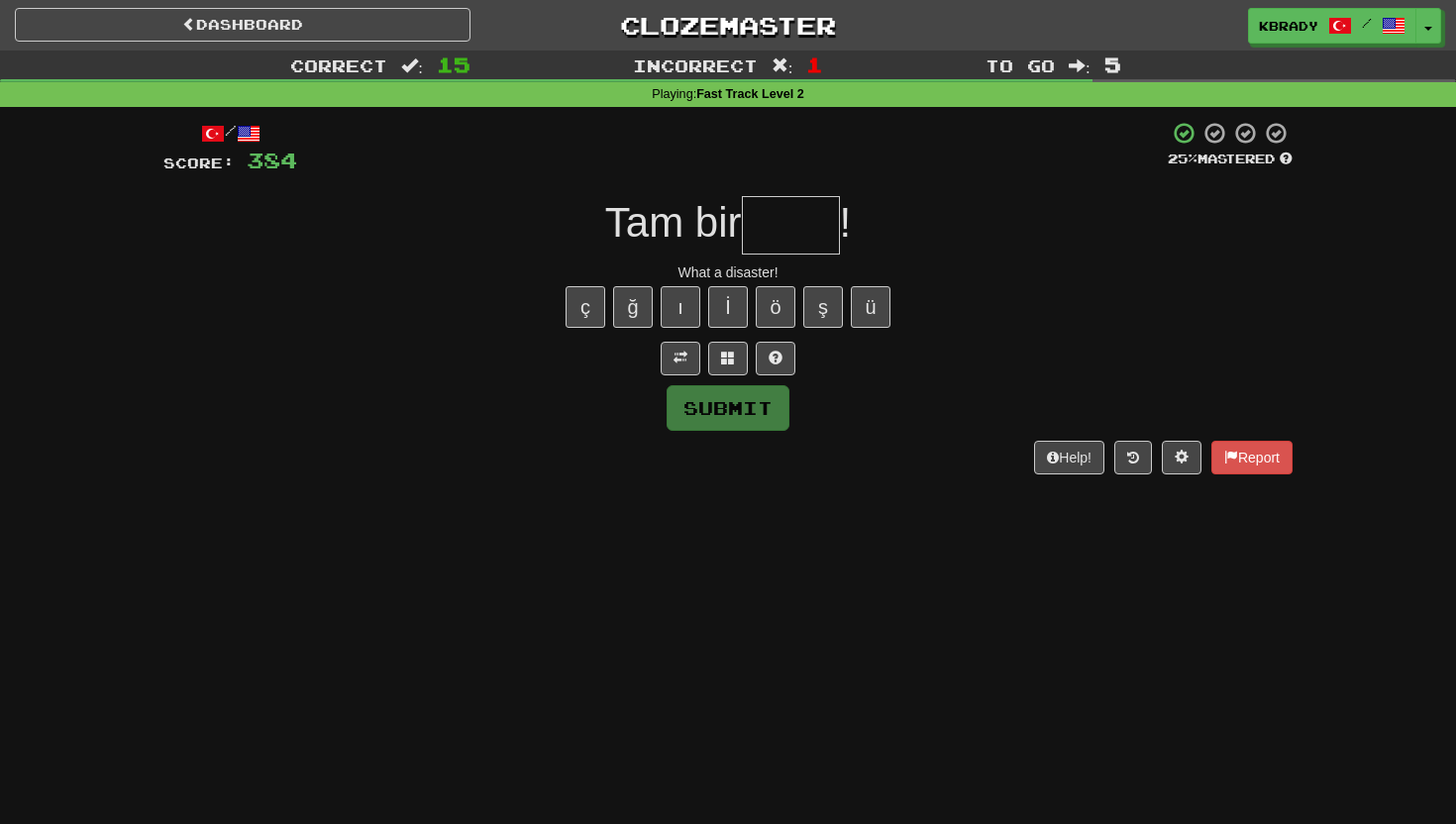 type on "*" 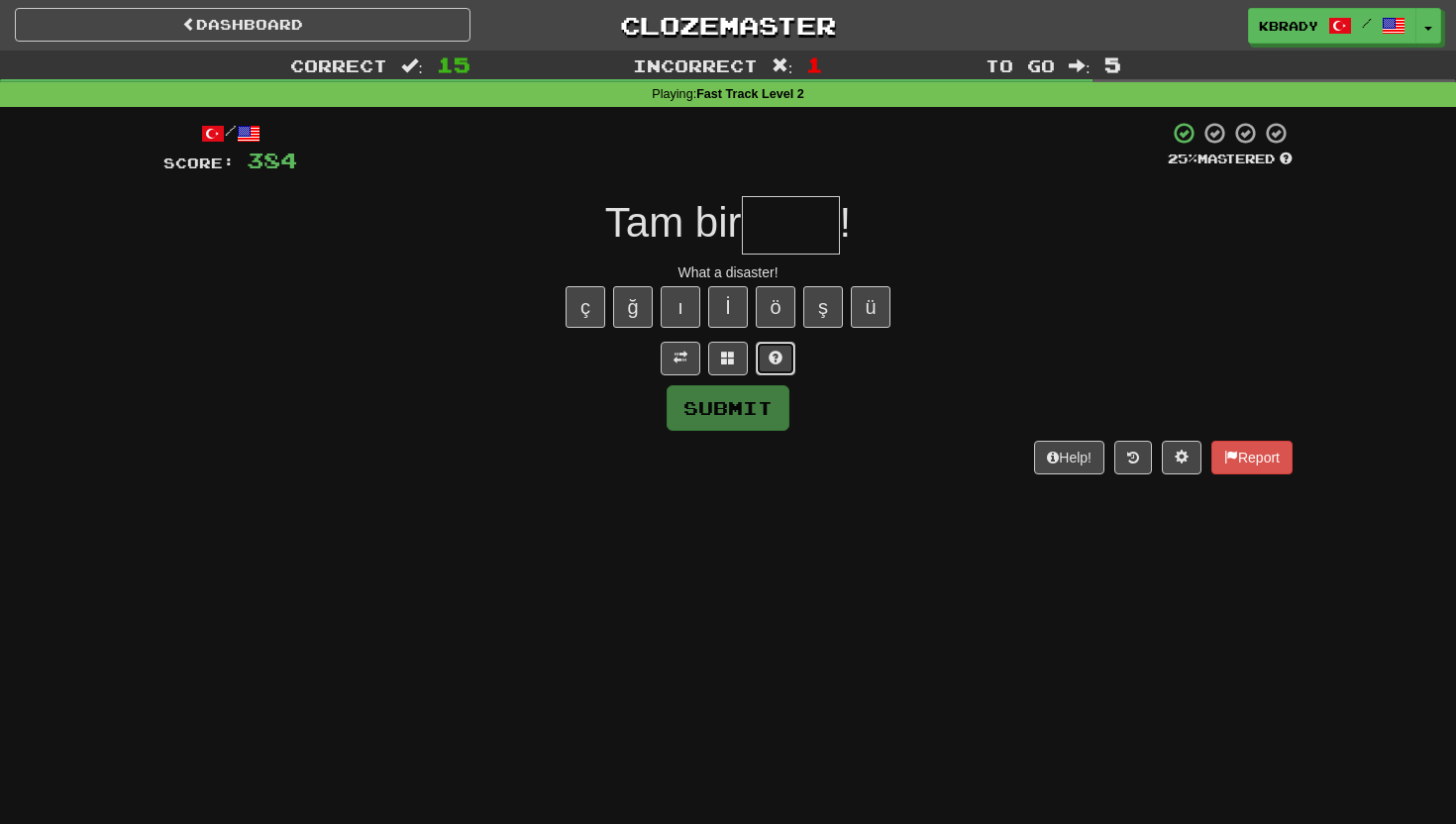 click at bounding box center [776, 359] 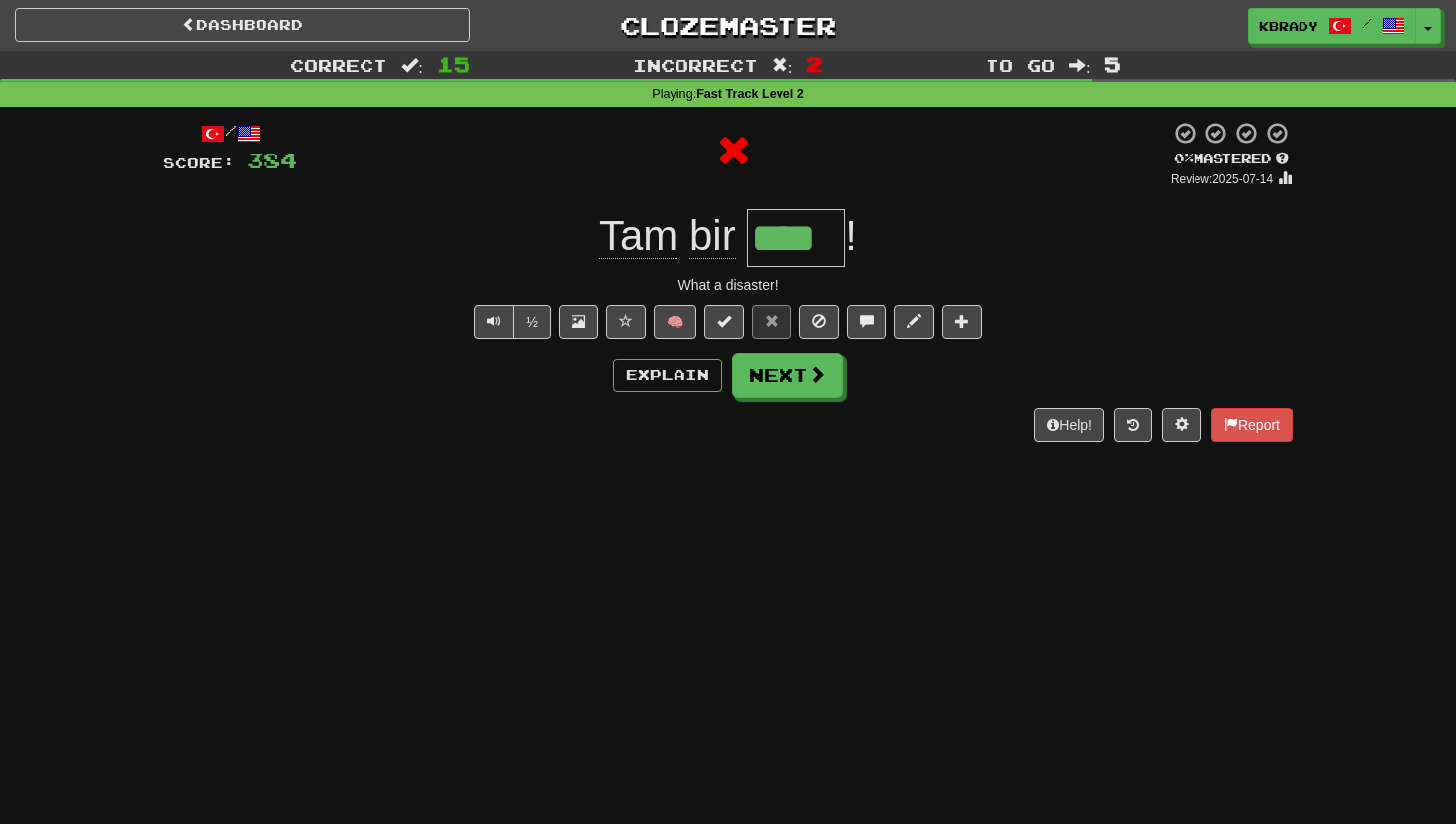 type on "*****" 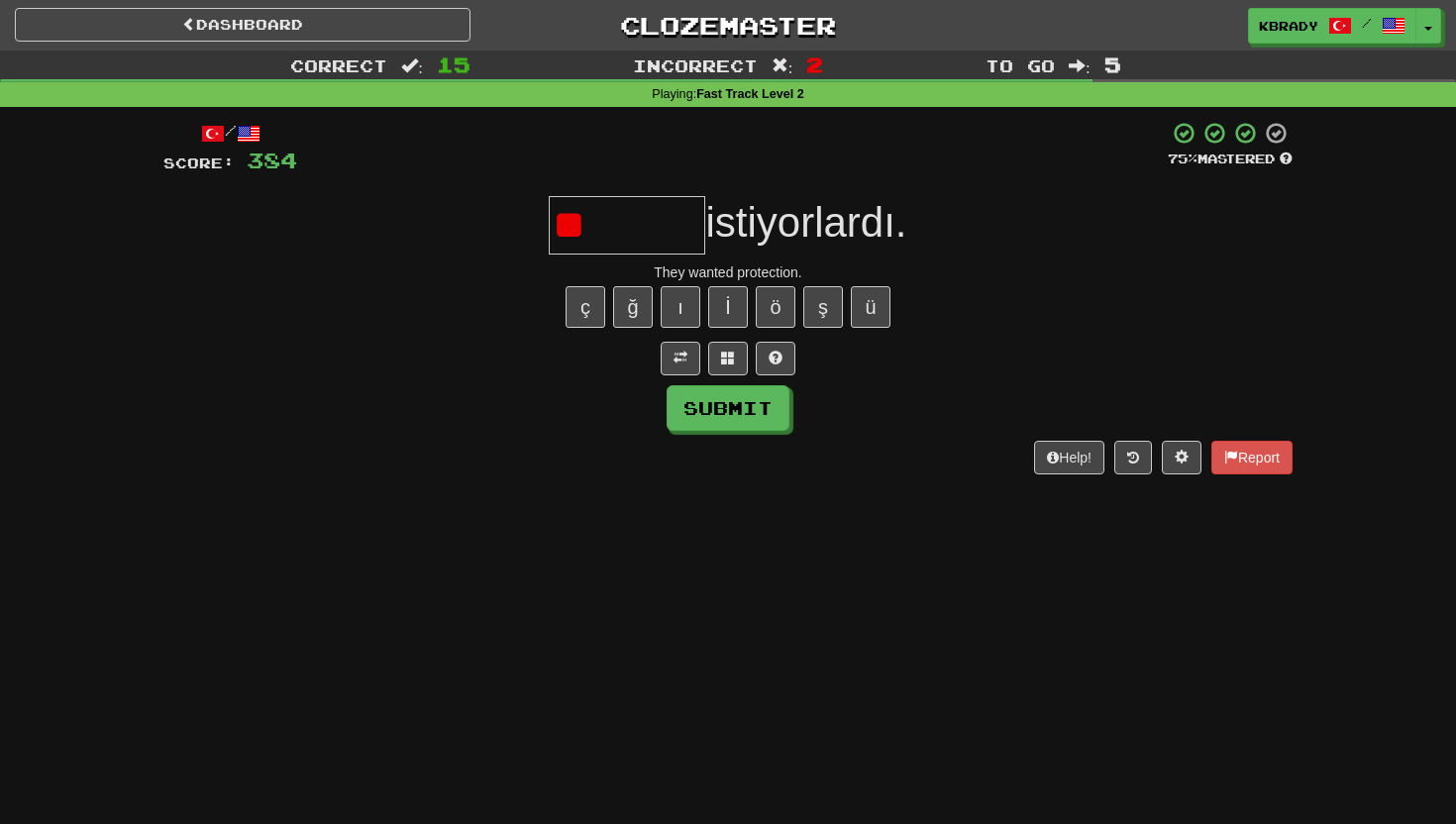type on "*" 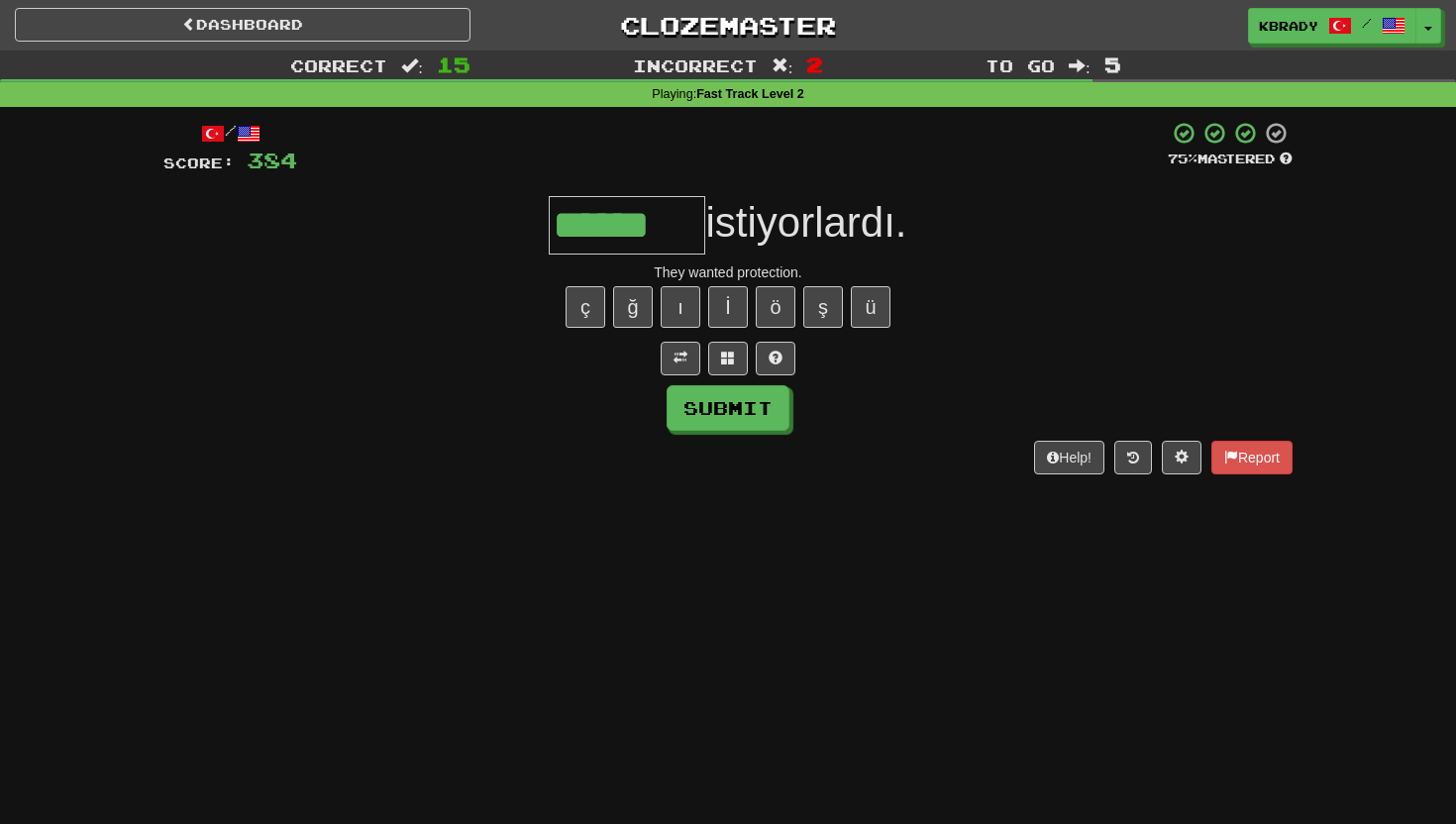 scroll, scrollTop: 0, scrollLeft: 0, axis: both 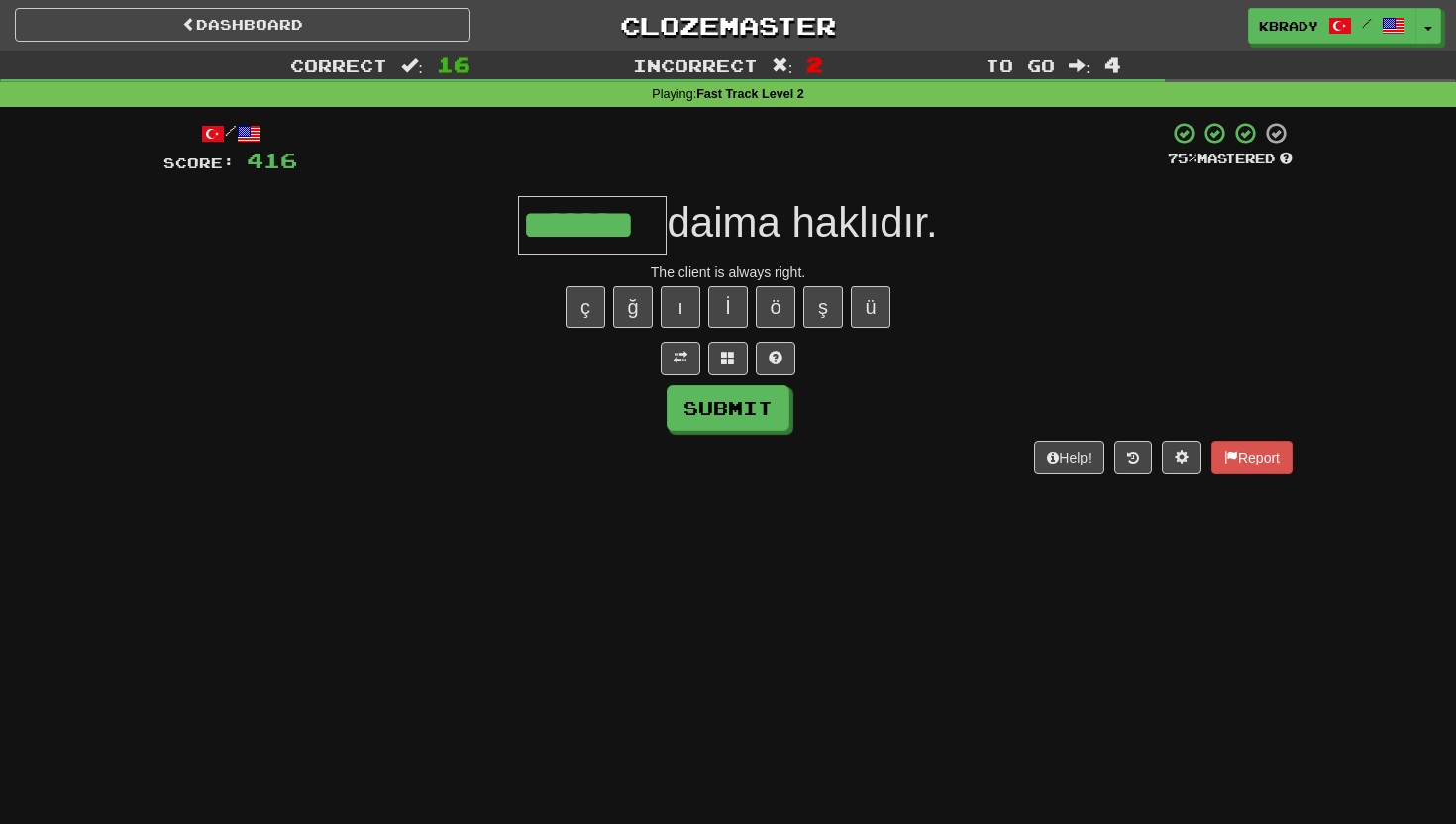 type on "*******" 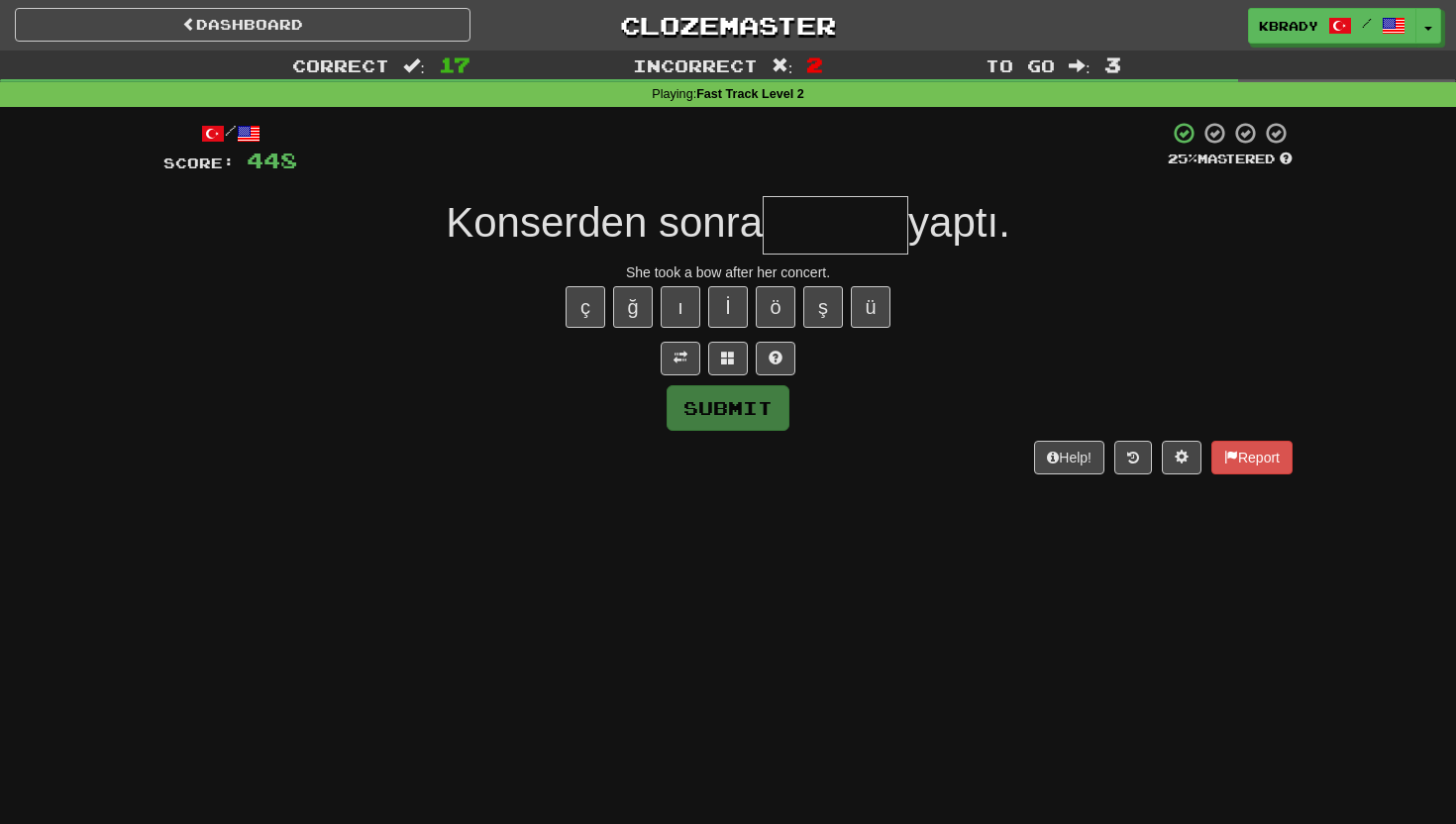 type on "*" 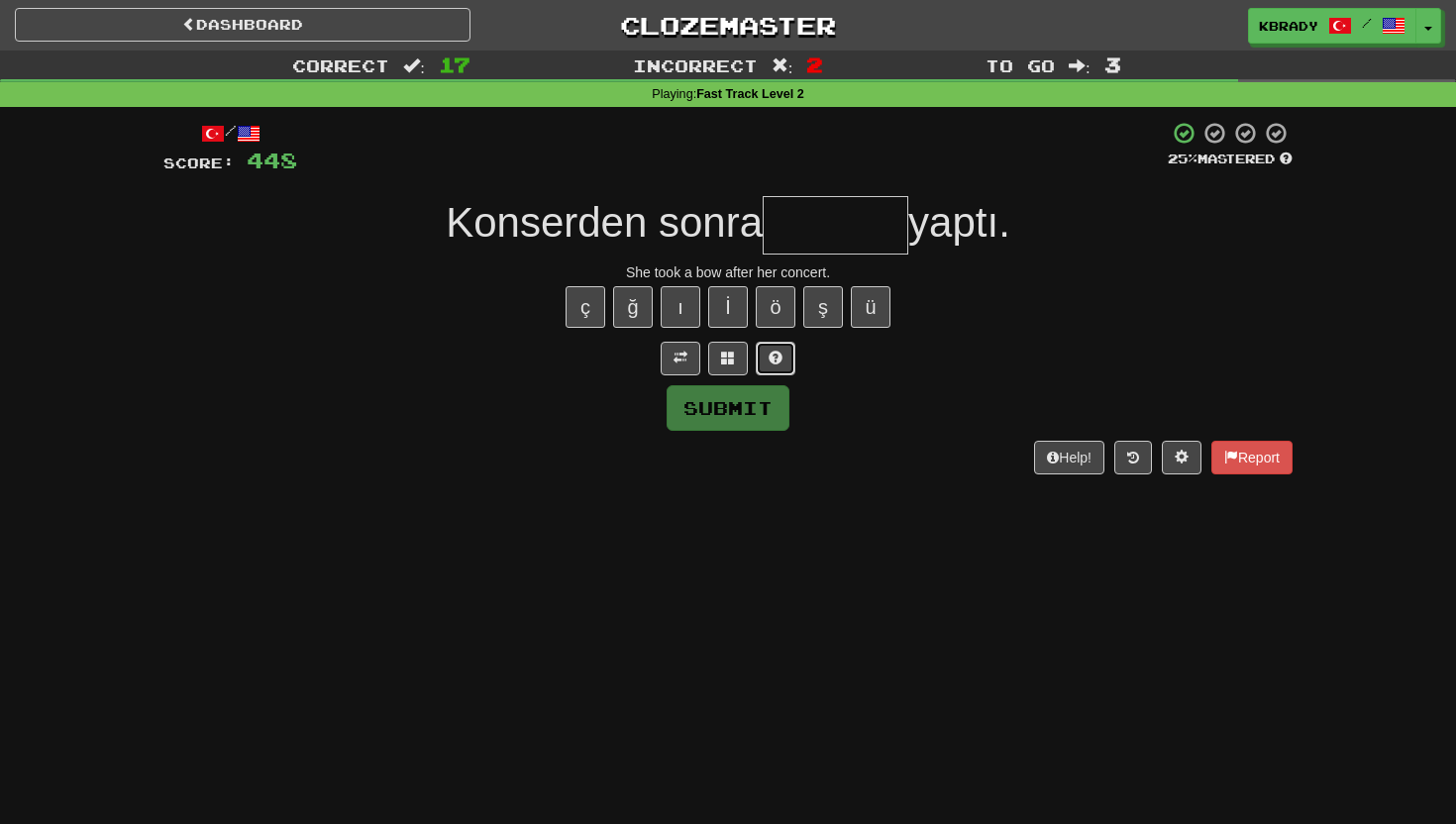 click at bounding box center [776, 359] 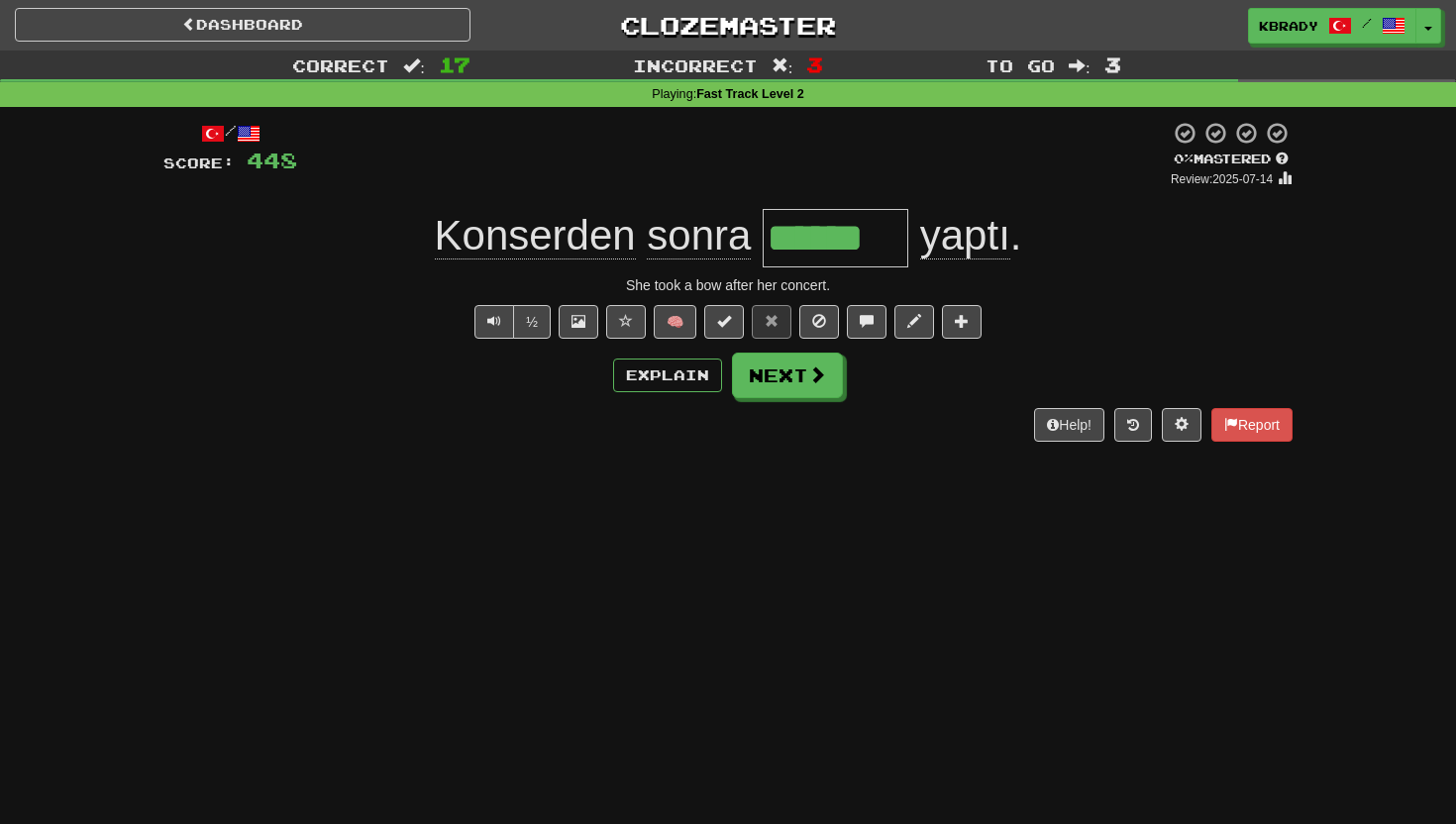 type on "*******" 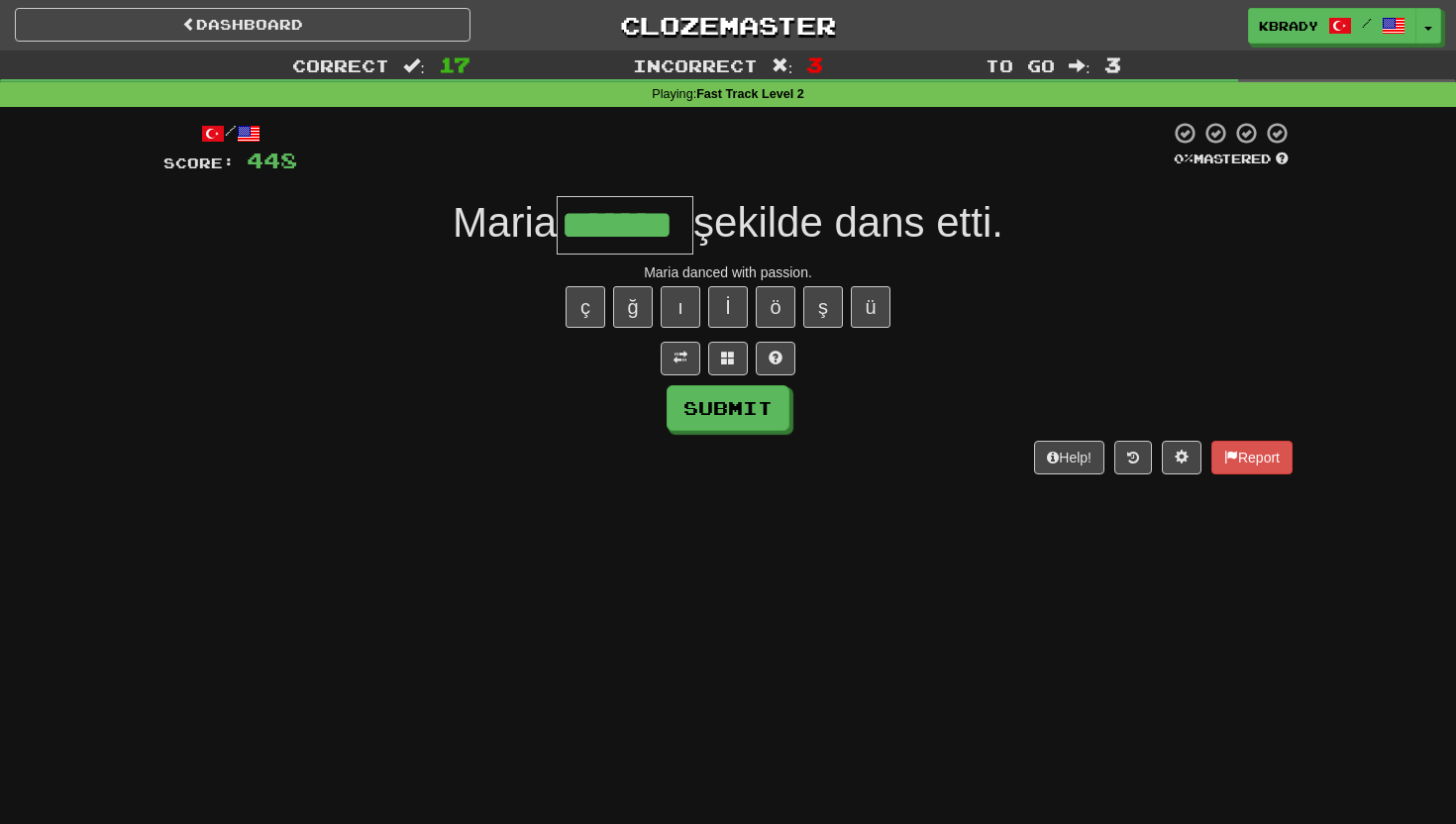 type on "*******" 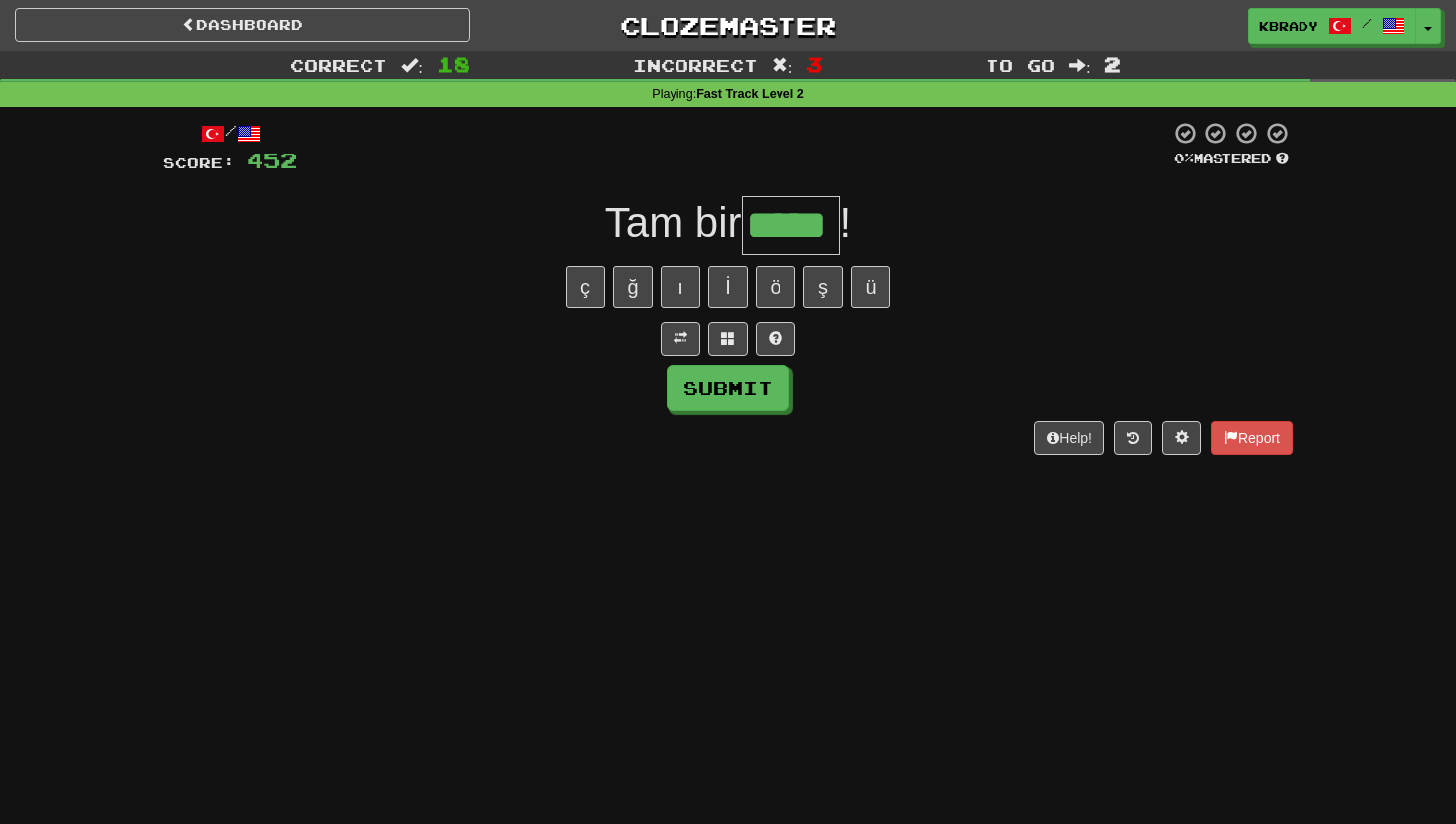 type on "*****" 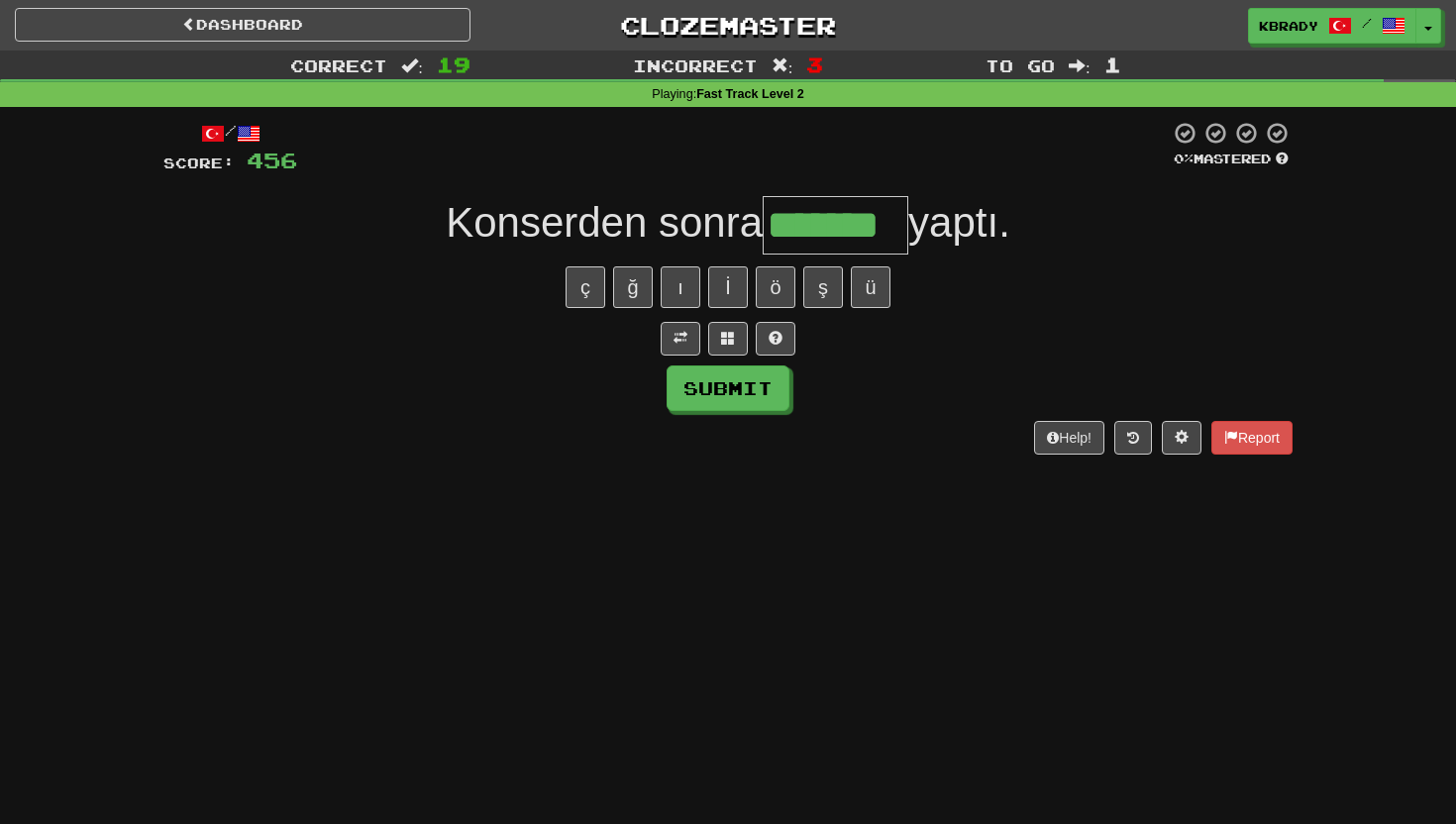 type on "*******" 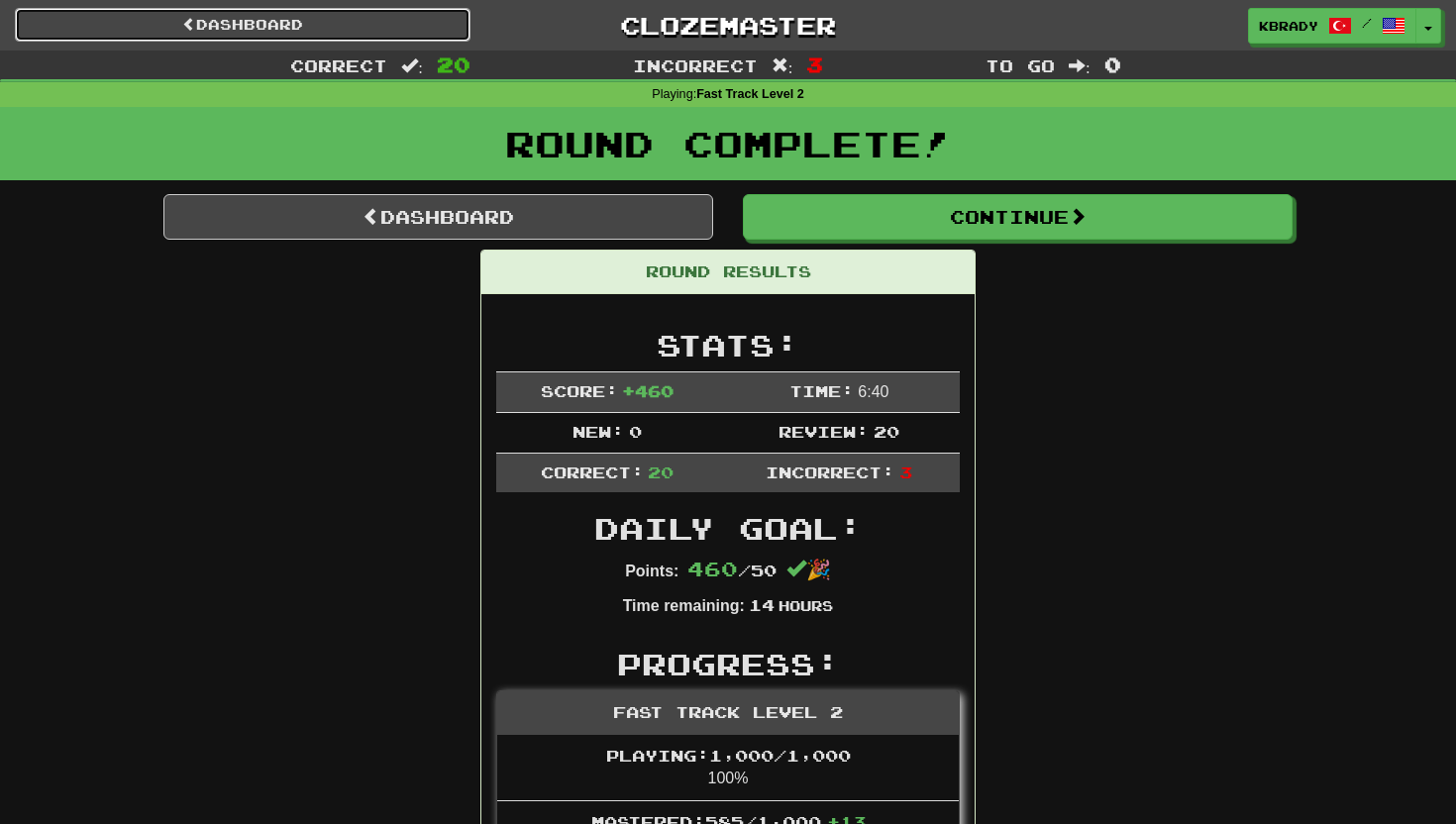 click on "Dashboard" at bounding box center (243, 25) 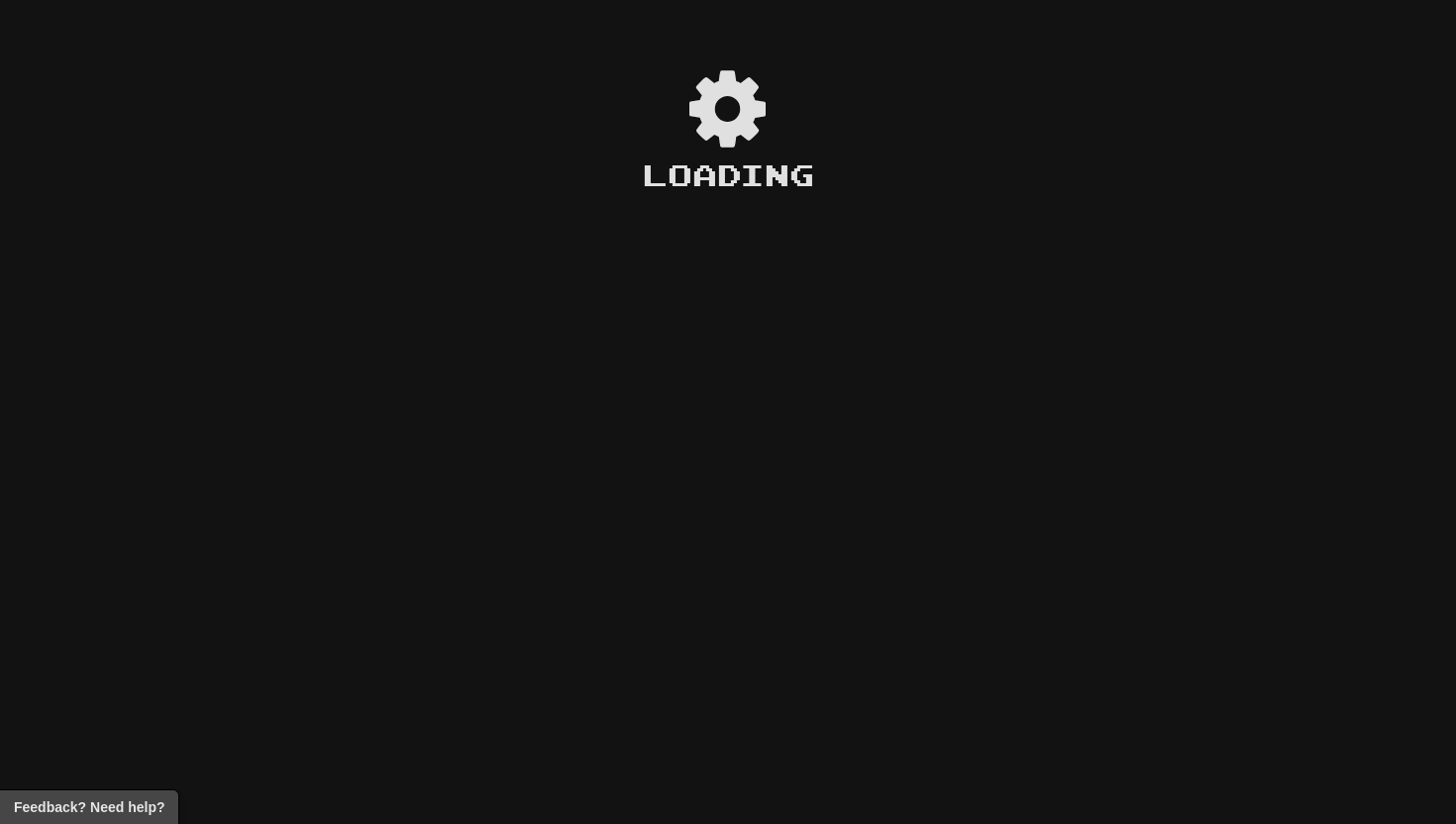 scroll, scrollTop: 0, scrollLeft: 0, axis: both 